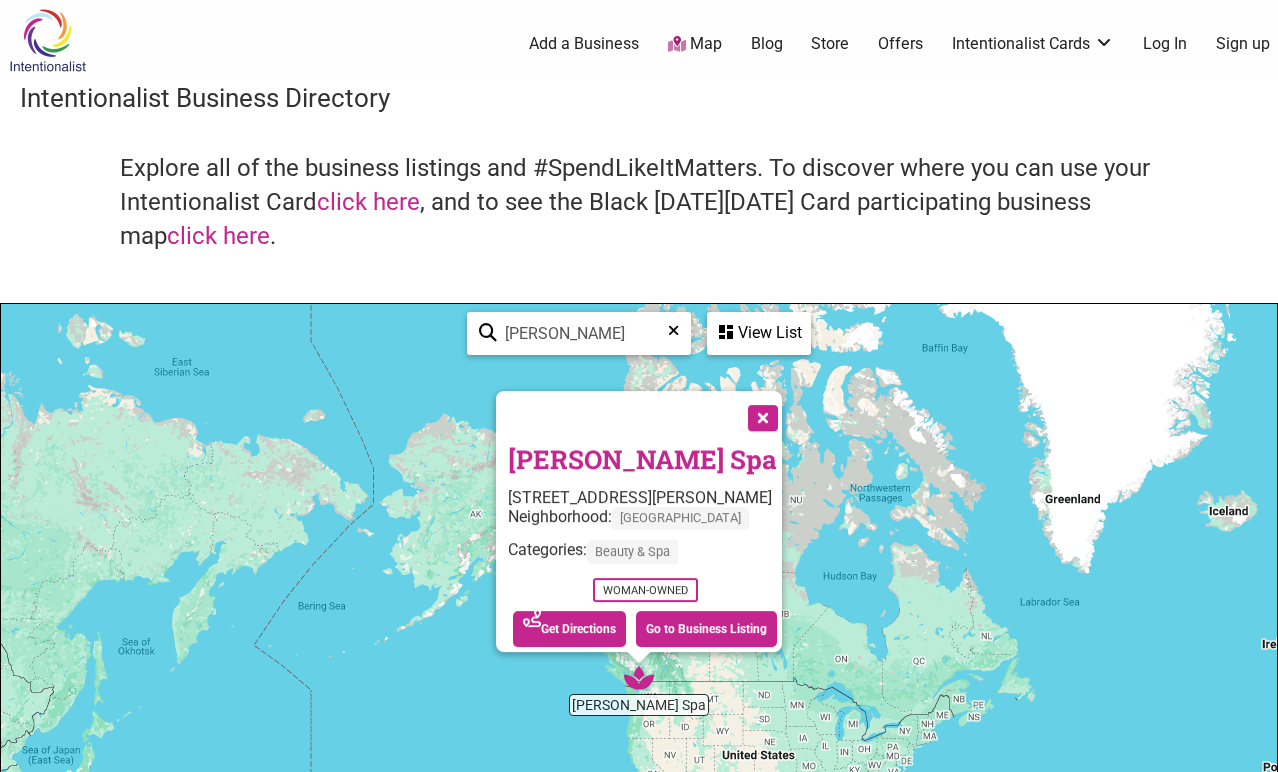 scroll, scrollTop: 0, scrollLeft: 0, axis: both 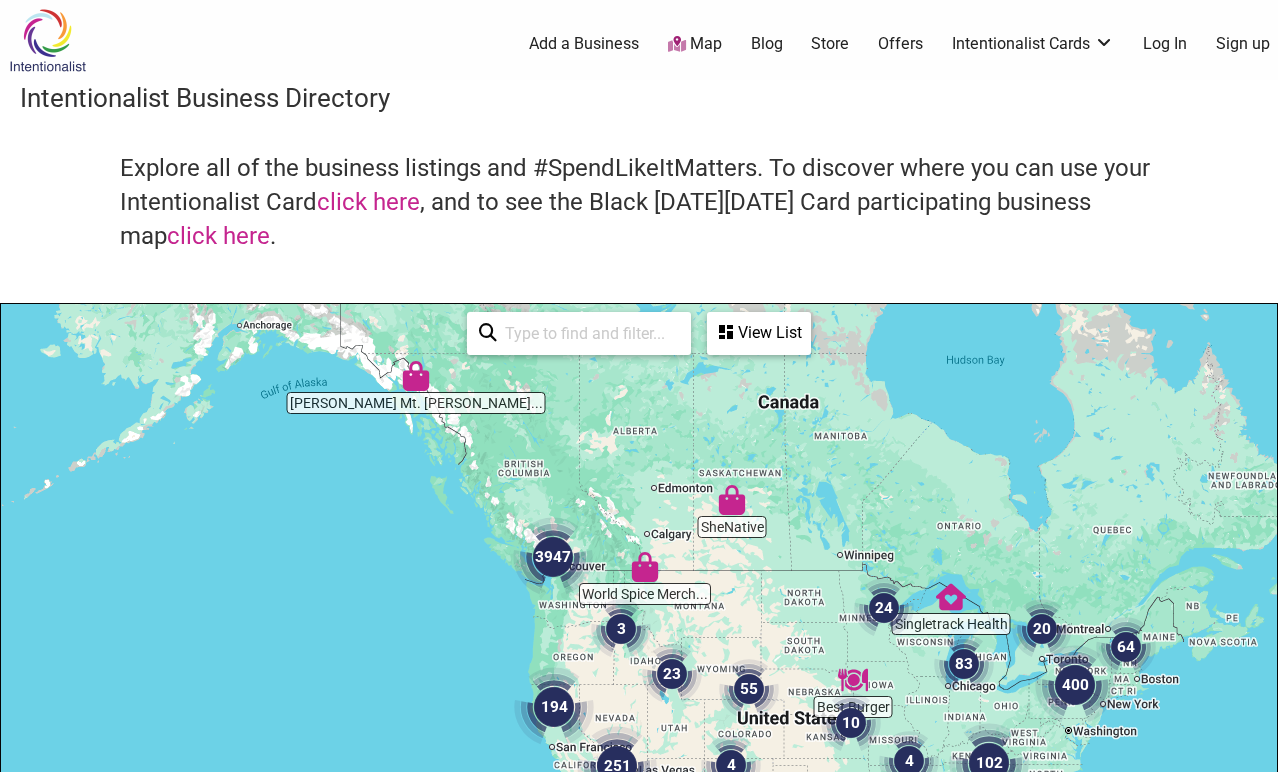 click on "0 Add a Business
Map
Blog
Store
Offers
Intentionalist Cards
Buy Black Card
Intentionalist Card
My Cards
Log In Sign up" at bounding box center [731, 44] 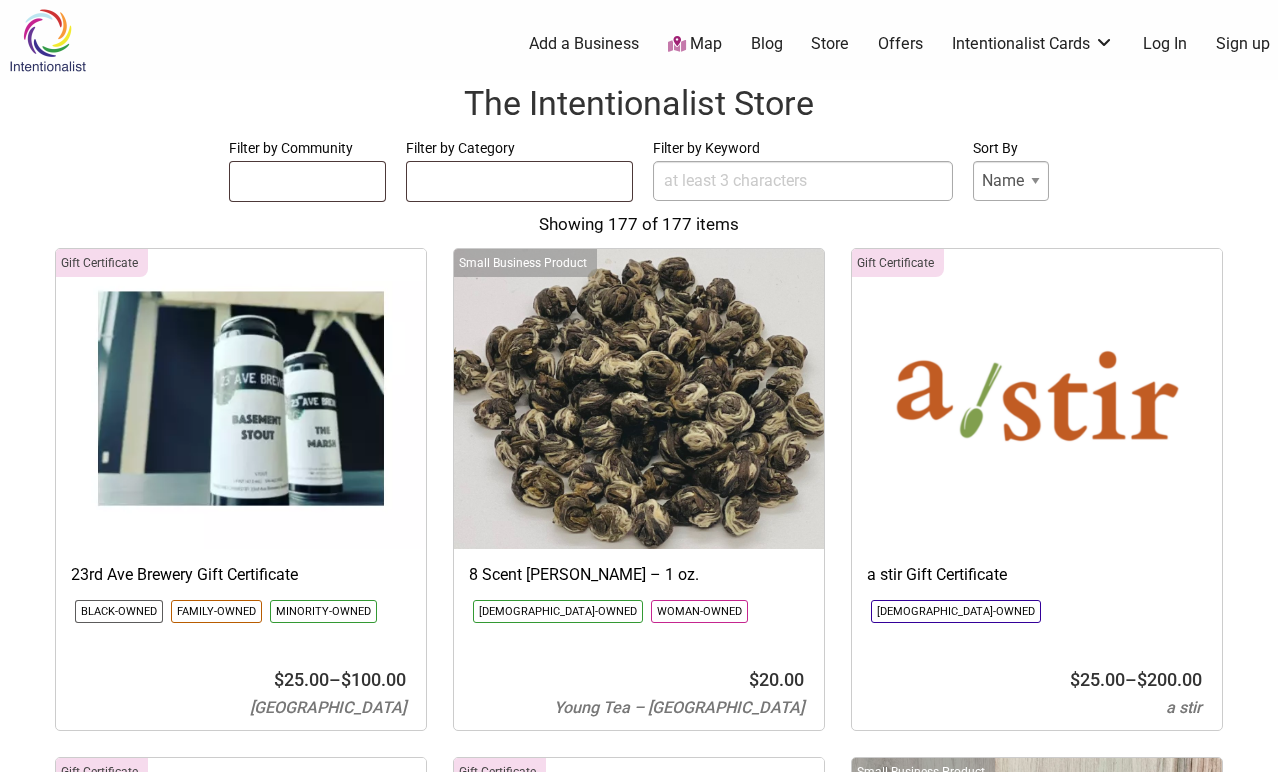 select 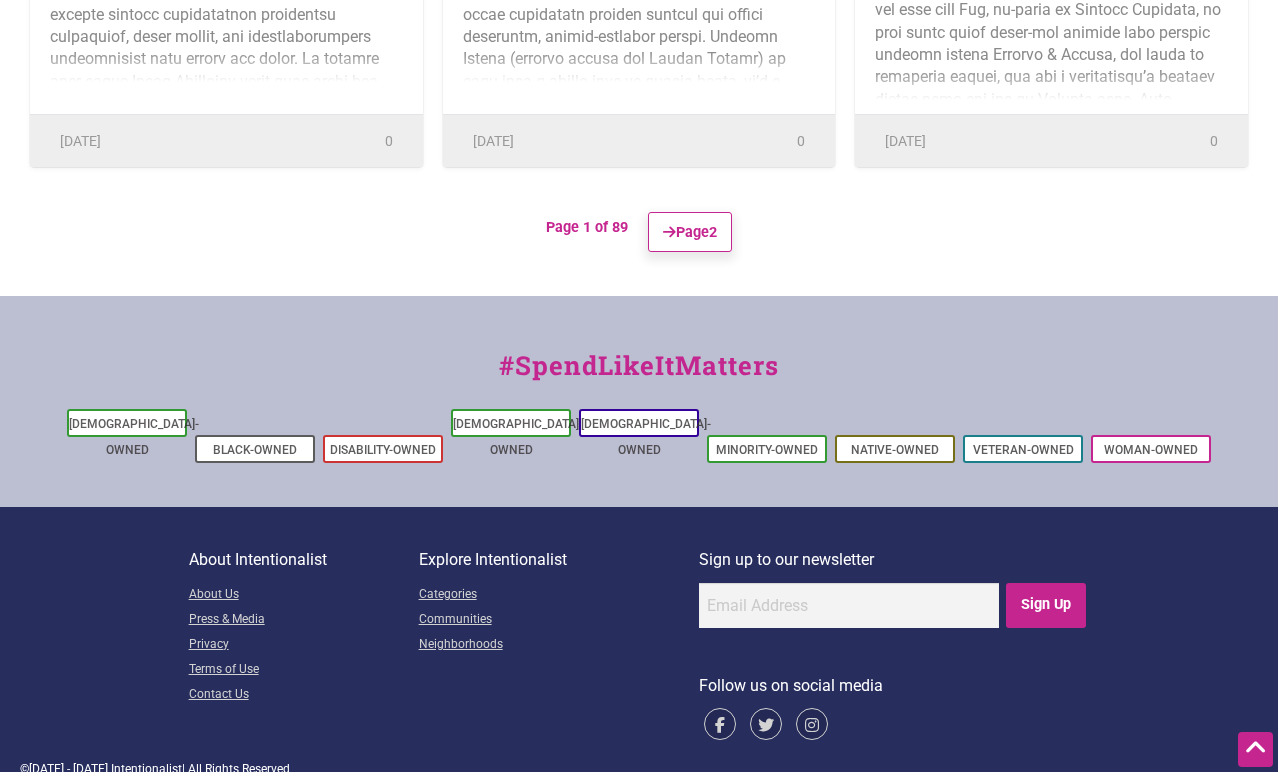 scroll, scrollTop: 0, scrollLeft: 0, axis: both 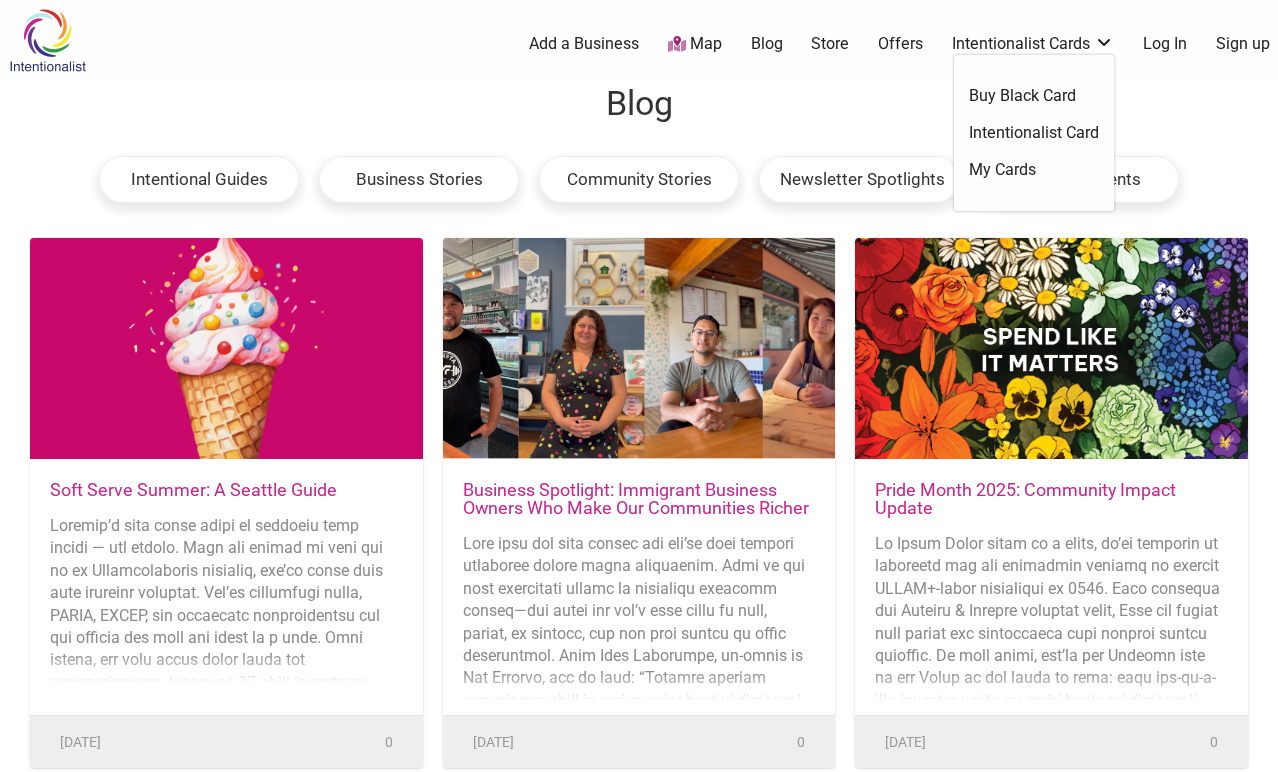 click on "Log In" at bounding box center (1165, 44) 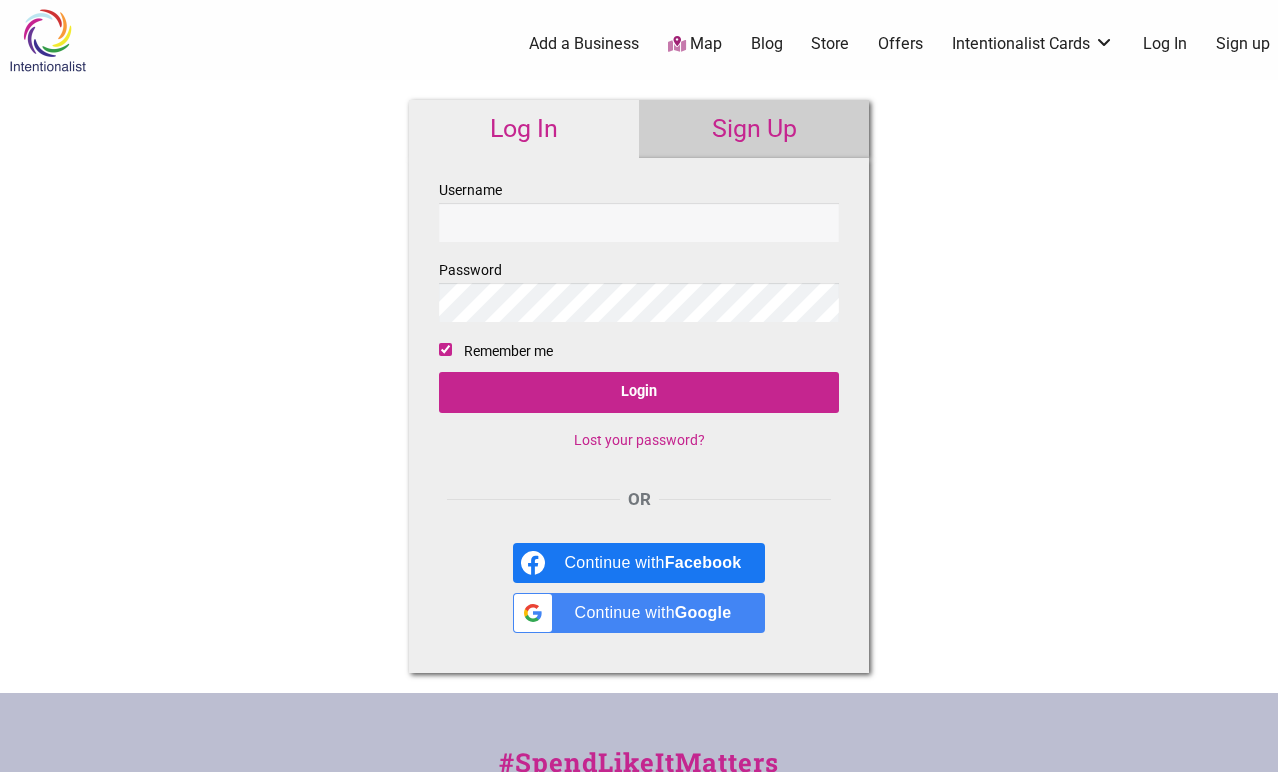 scroll, scrollTop: 0, scrollLeft: 0, axis: both 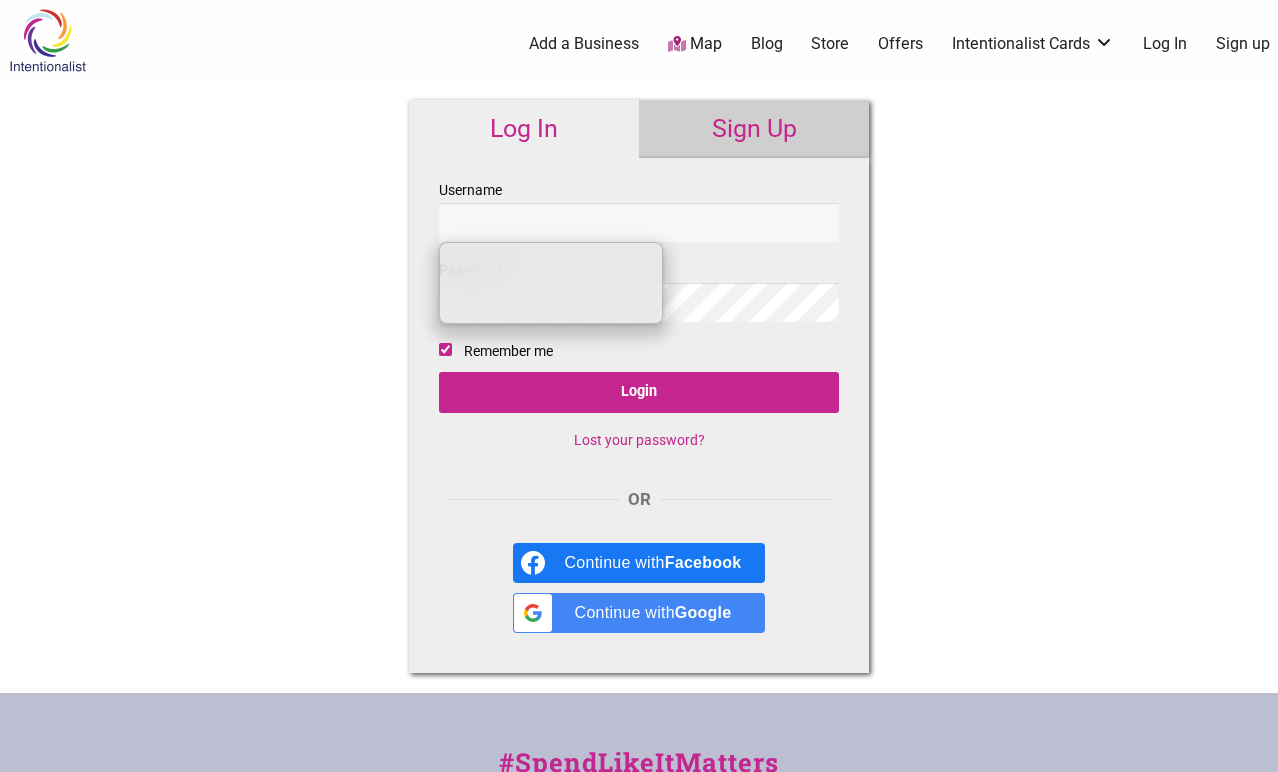 type on "meerab" 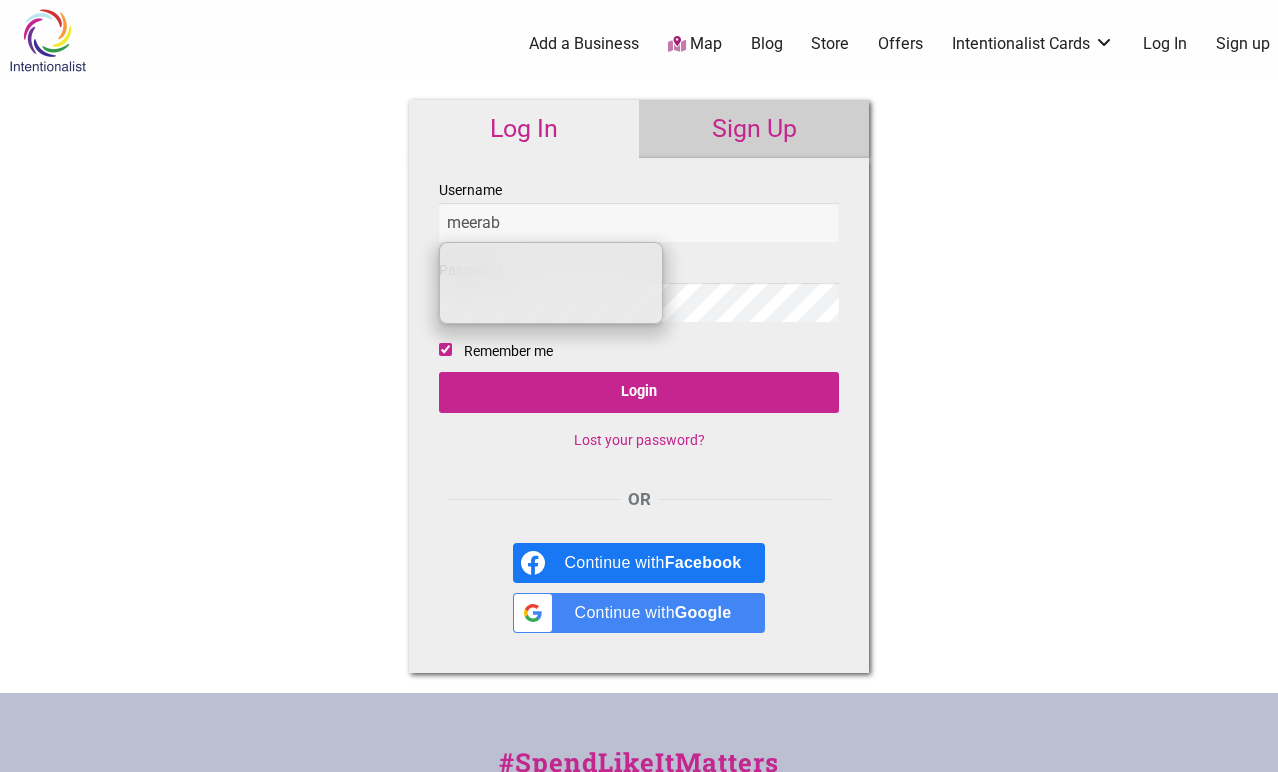 click on "meerab" at bounding box center [639, 222] 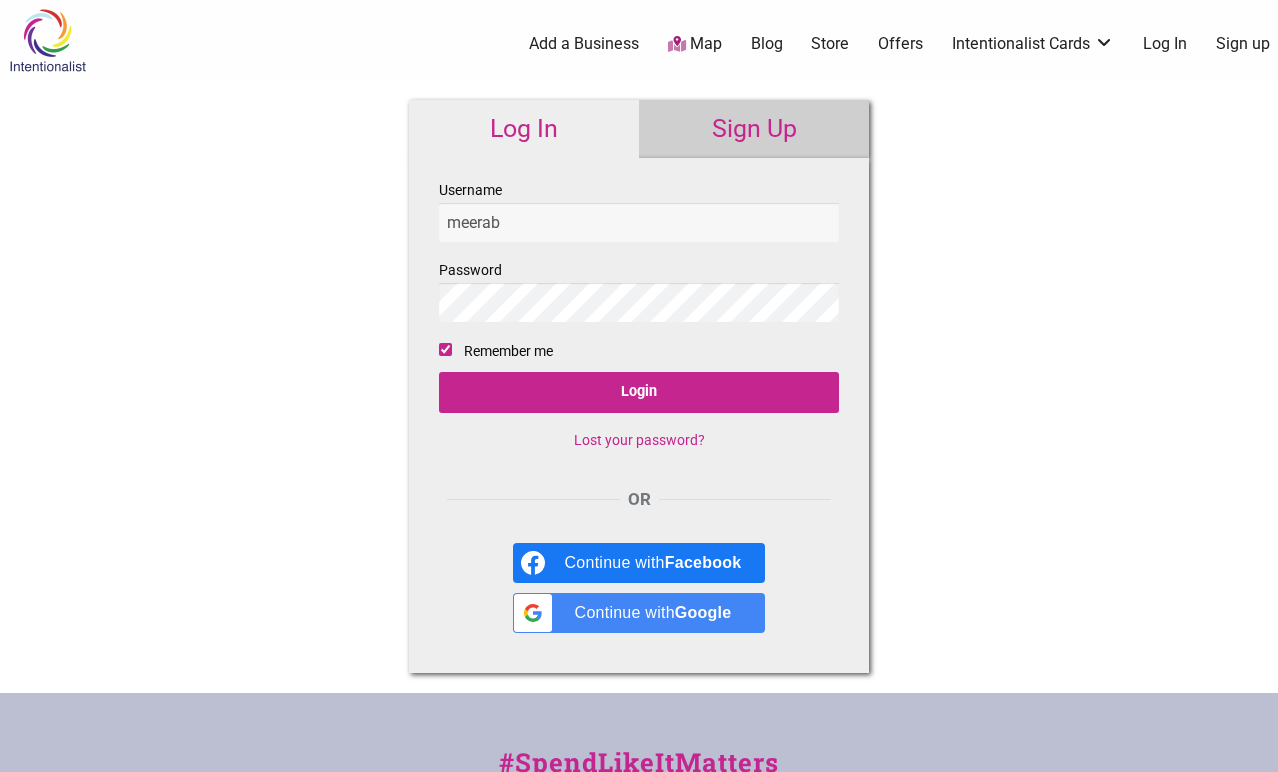 click on "Intentionalist
Spend like it matters
0 Add a Business
Map
Blog
Store
Offers
Intentionalist Cards
Buy Black Card
Intentionalist Card
My Cards
Log In Sign up
Intentionalist
Login
Log In
Sign Up
Username                     meerab
Password
Remember me
Login" at bounding box center (639, 597) 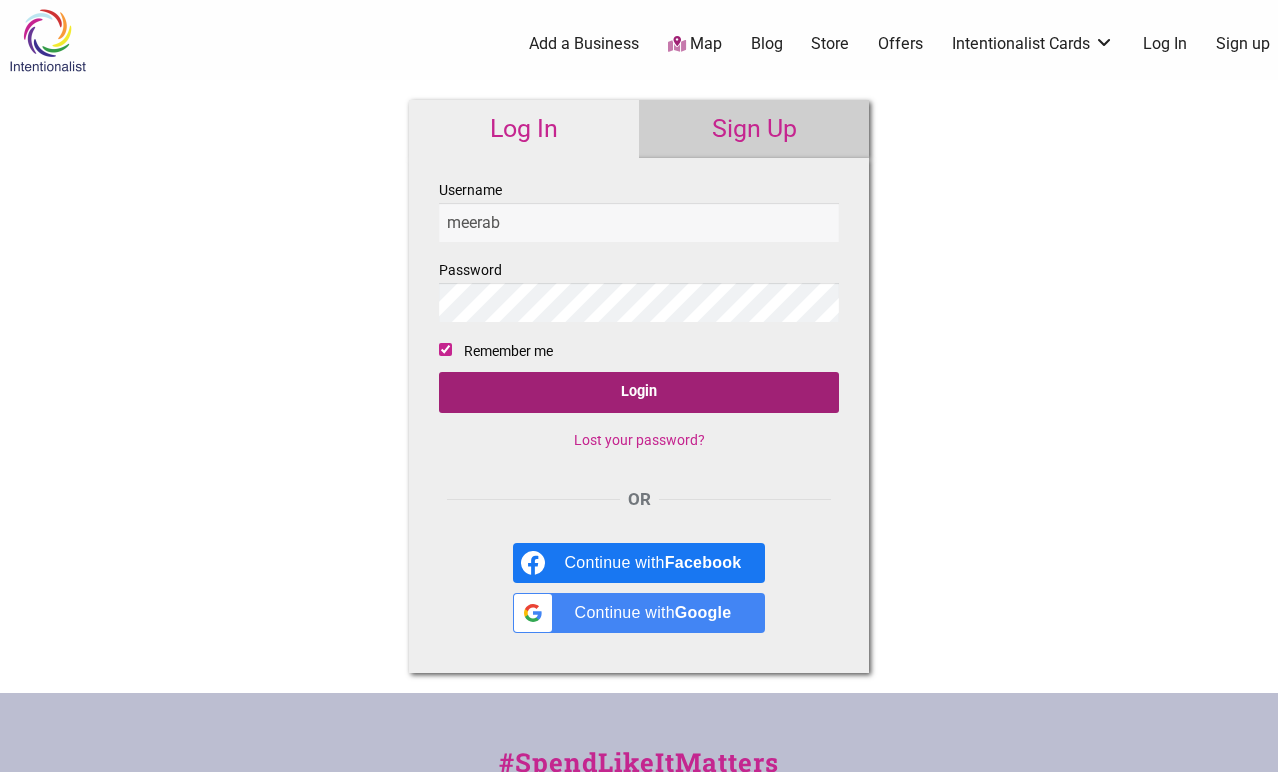 click on "Login" at bounding box center [639, 392] 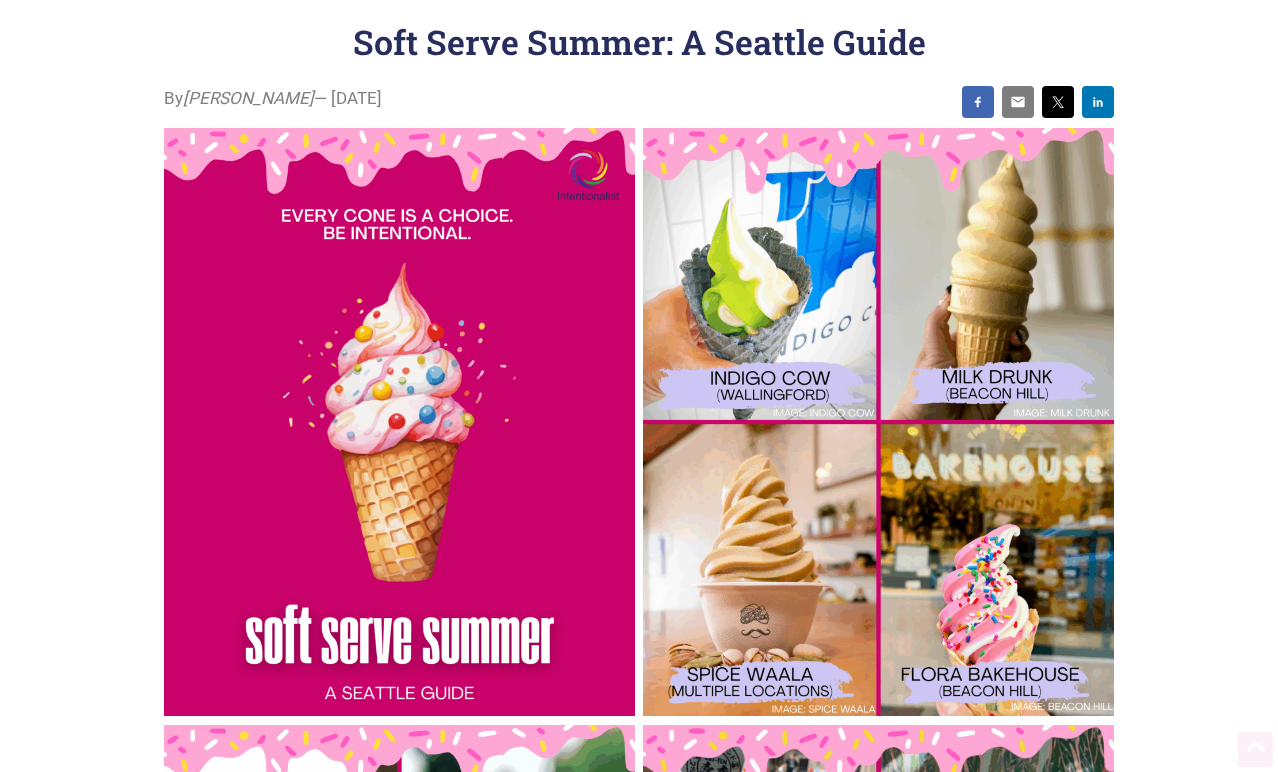 scroll, scrollTop: 0, scrollLeft: 0, axis: both 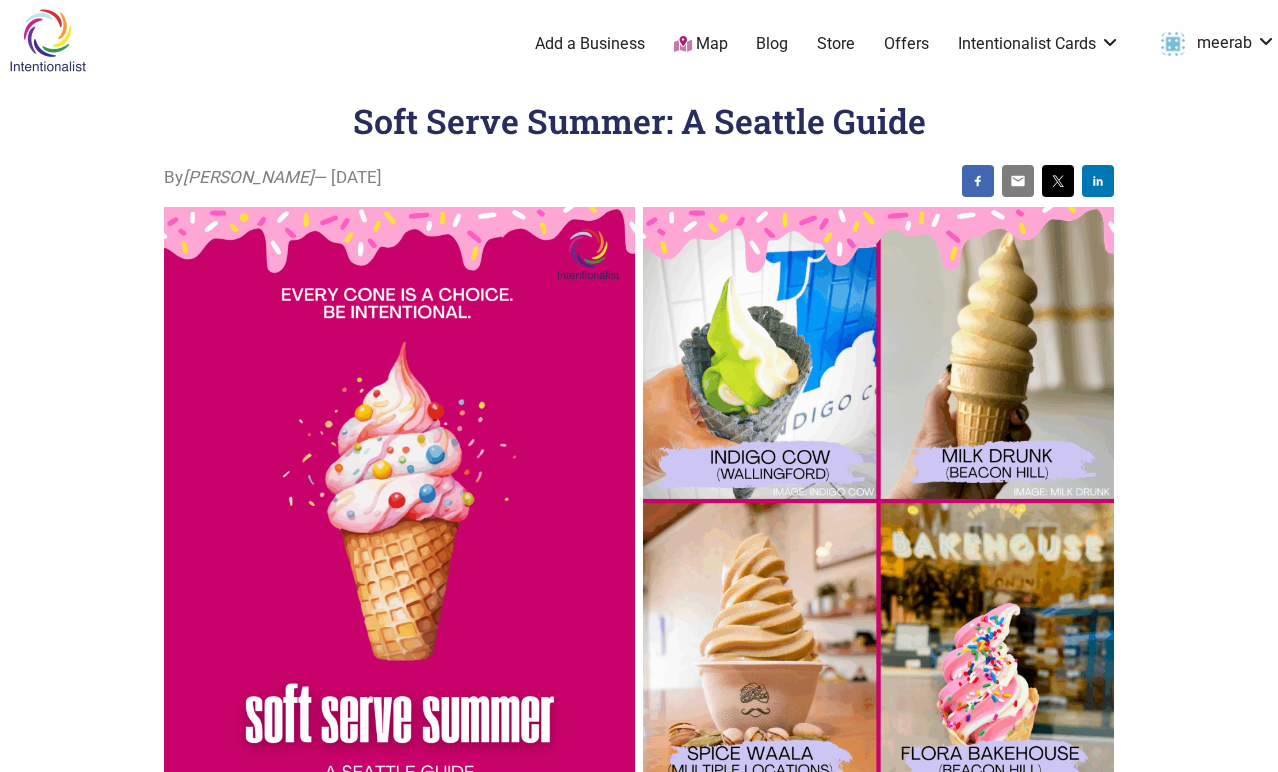 click on "Map" at bounding box center (701, 44) 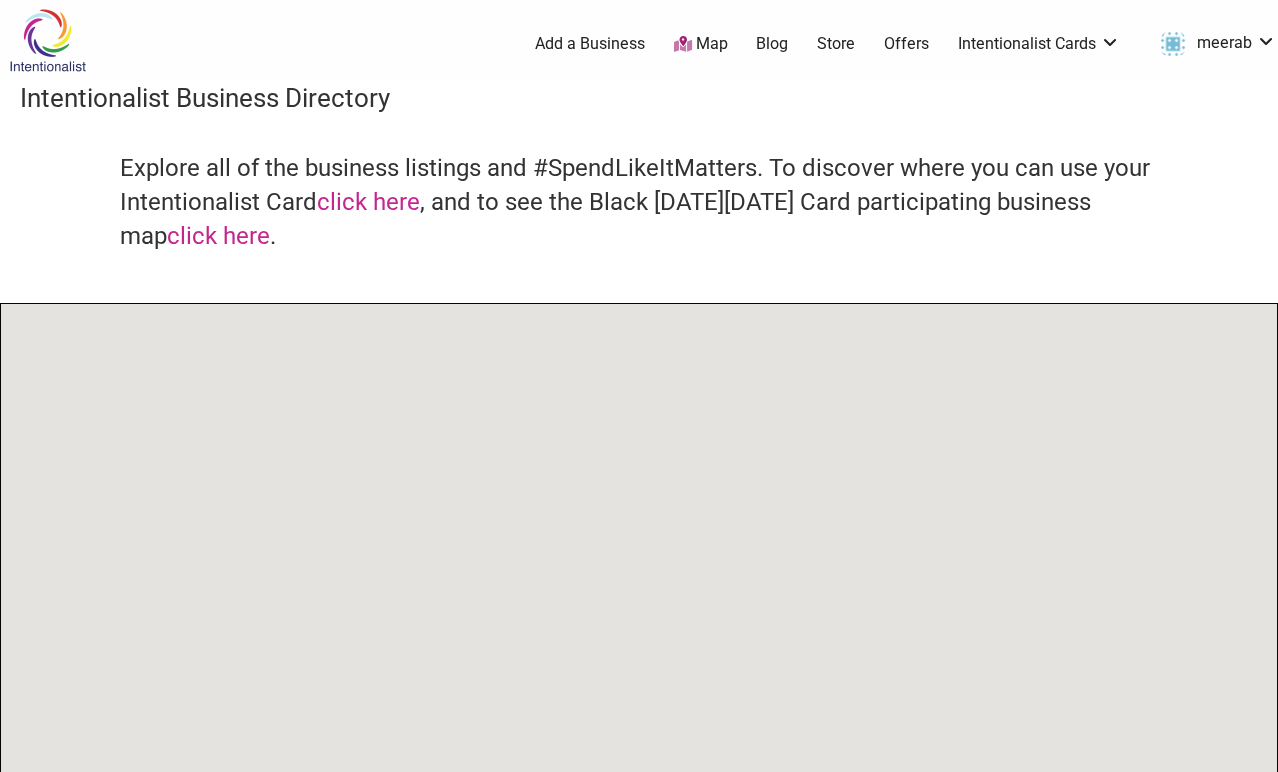 scroll, scrollTop: 0, scrollLeft: 0, axis: both 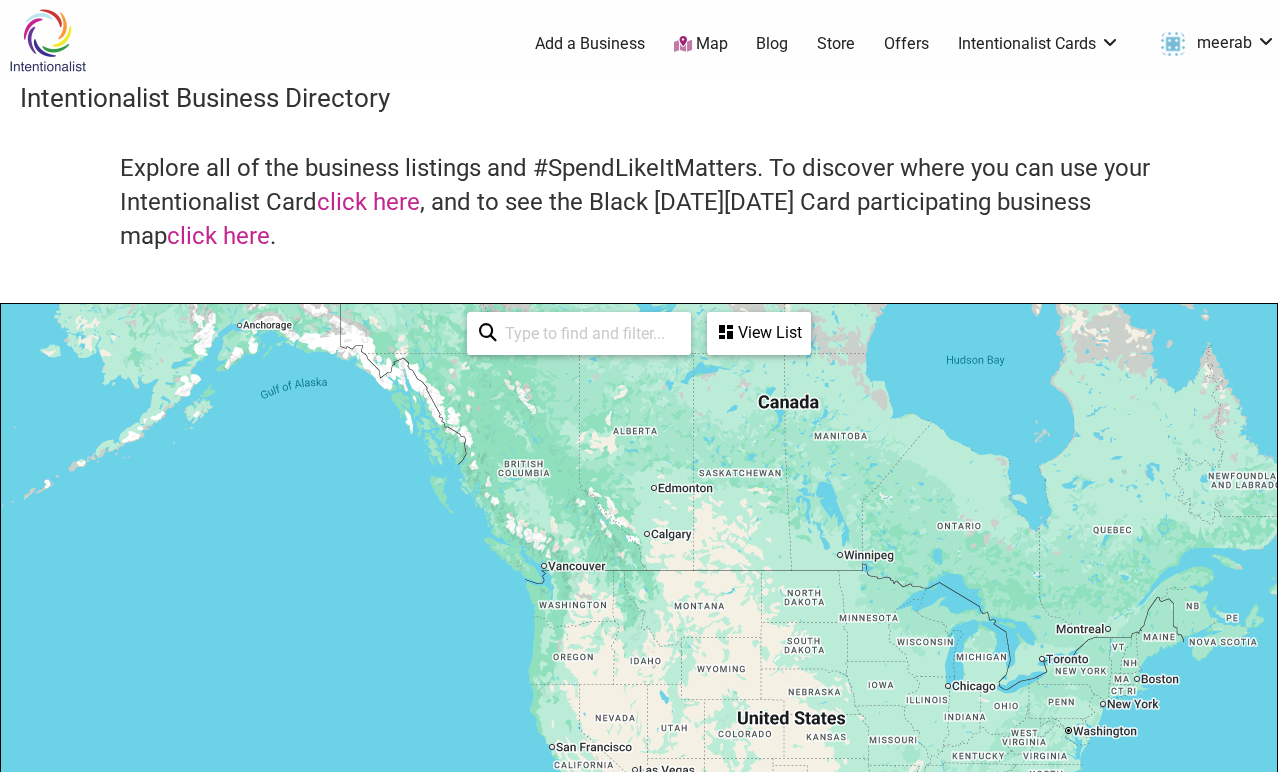 click at bounding box center (588, 333) 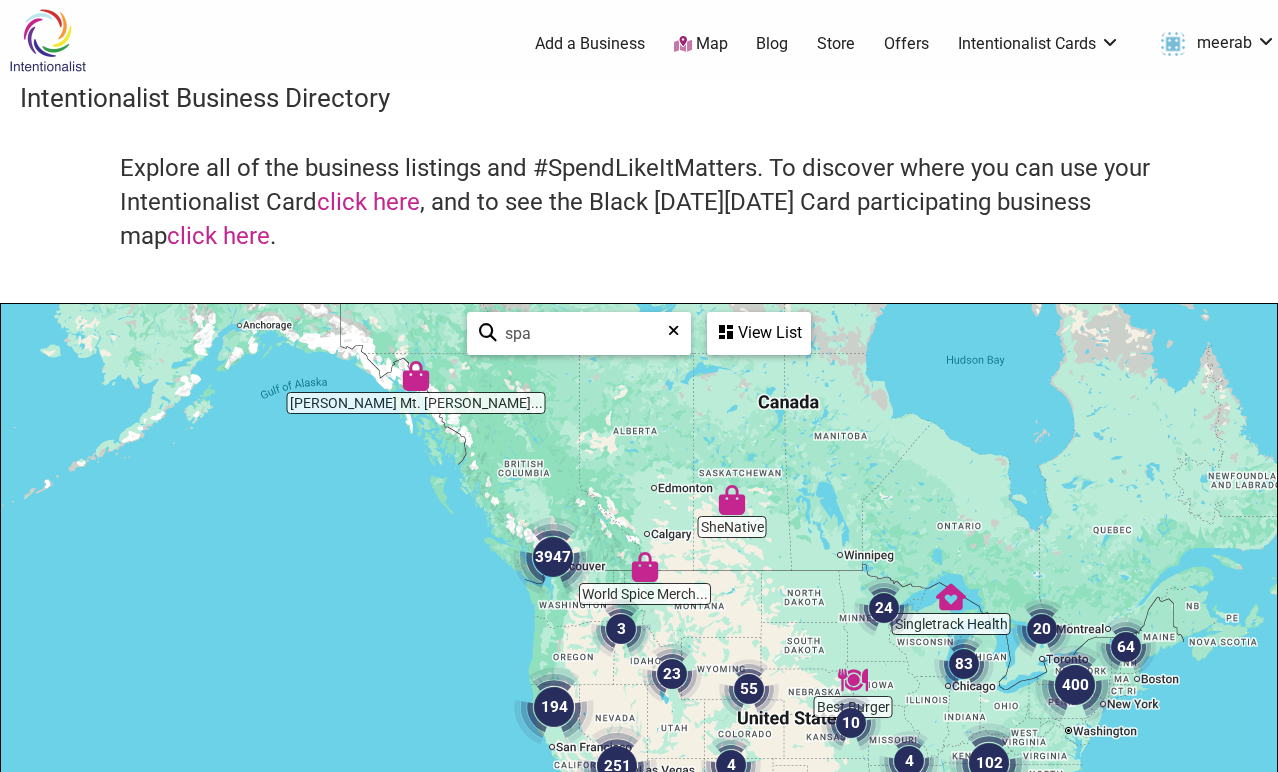 type on "spa" 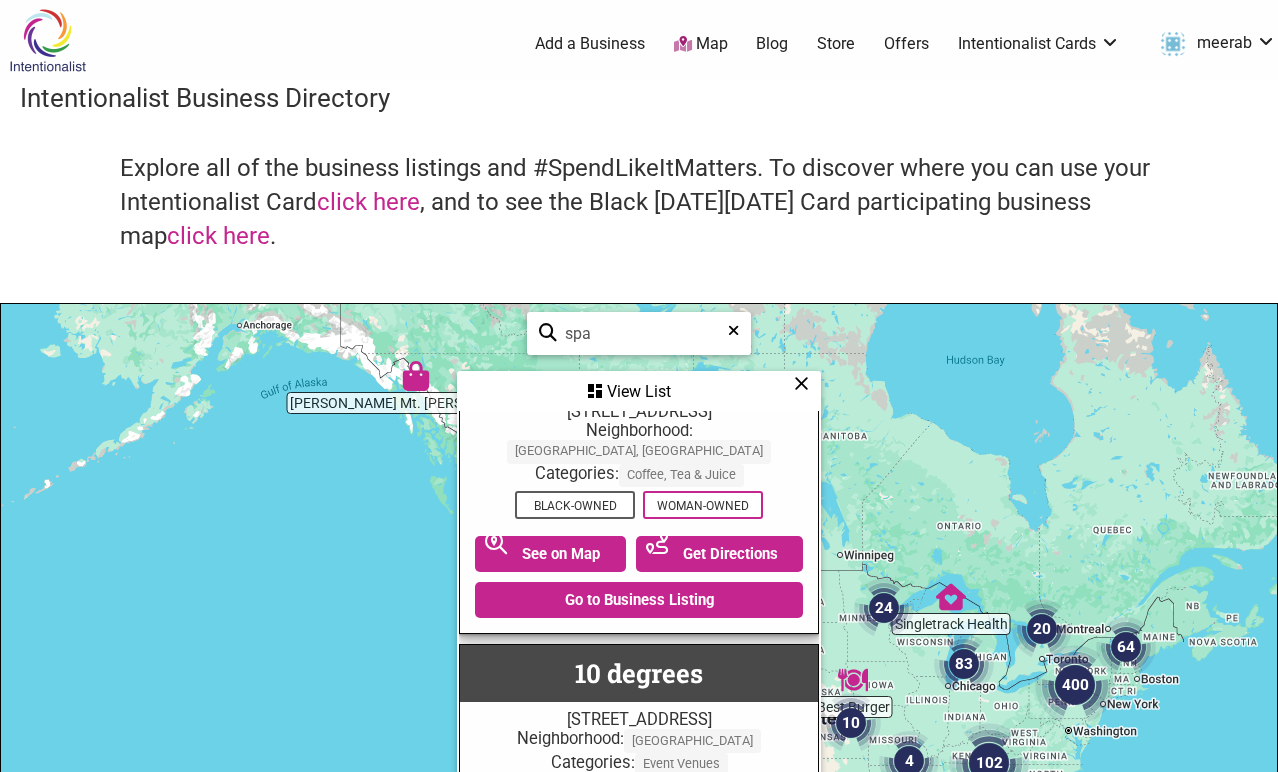 scroll, scrollTop: 56, scrollLeft: 0, axis: vertical 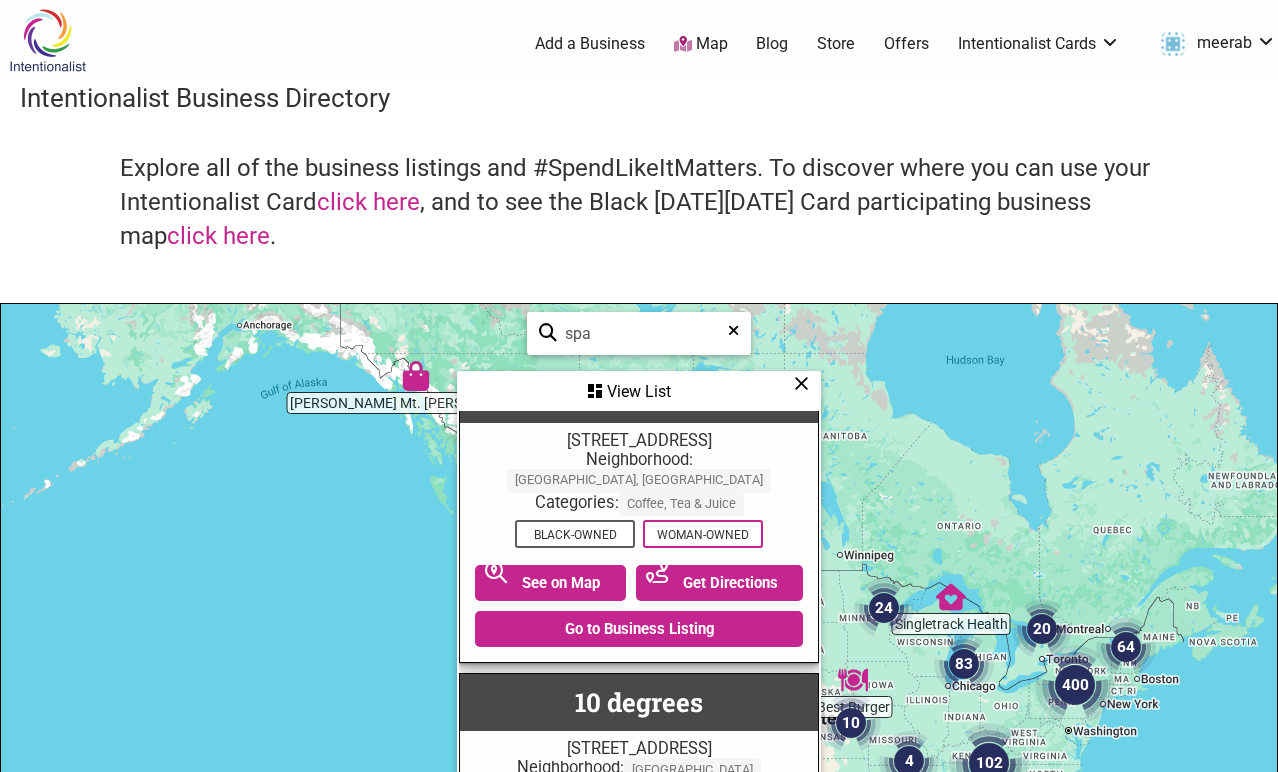 click at bounding box center (801, 383) 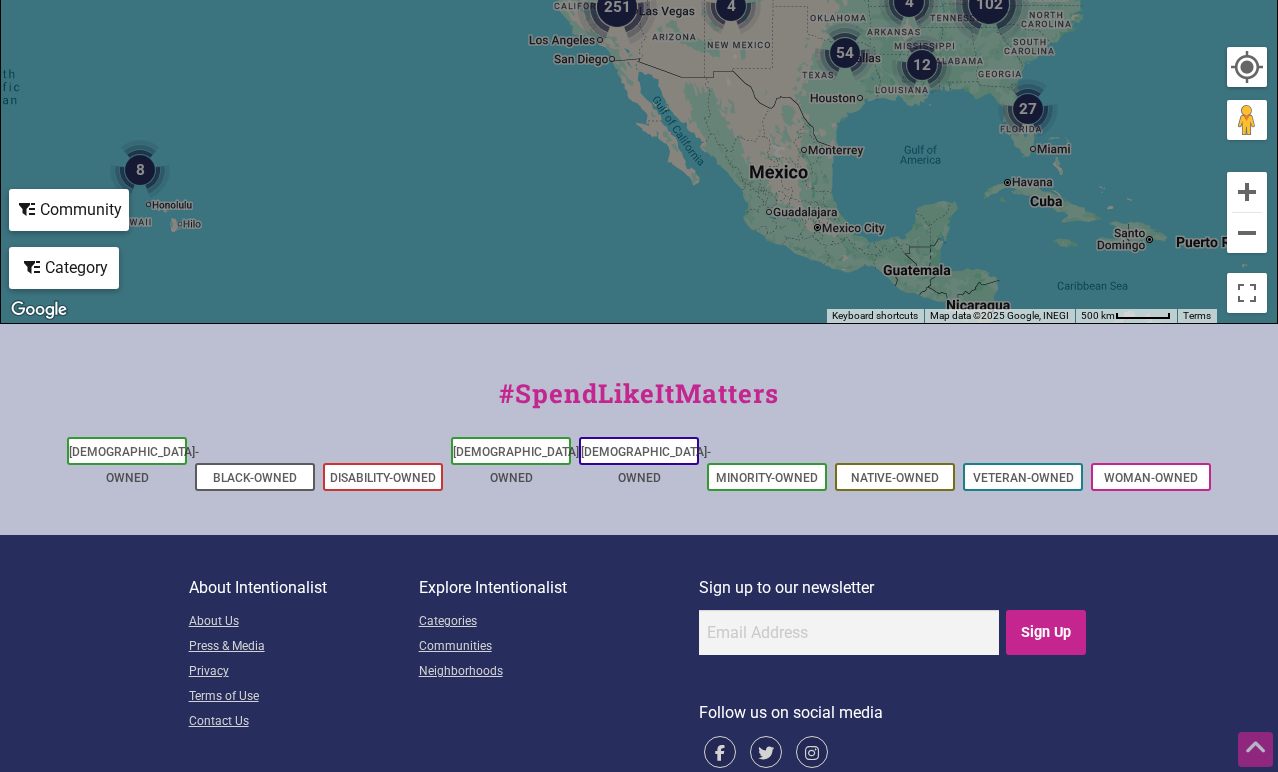 scroll, scrollTop: 787, scrollLeft: 0, axis: vertical 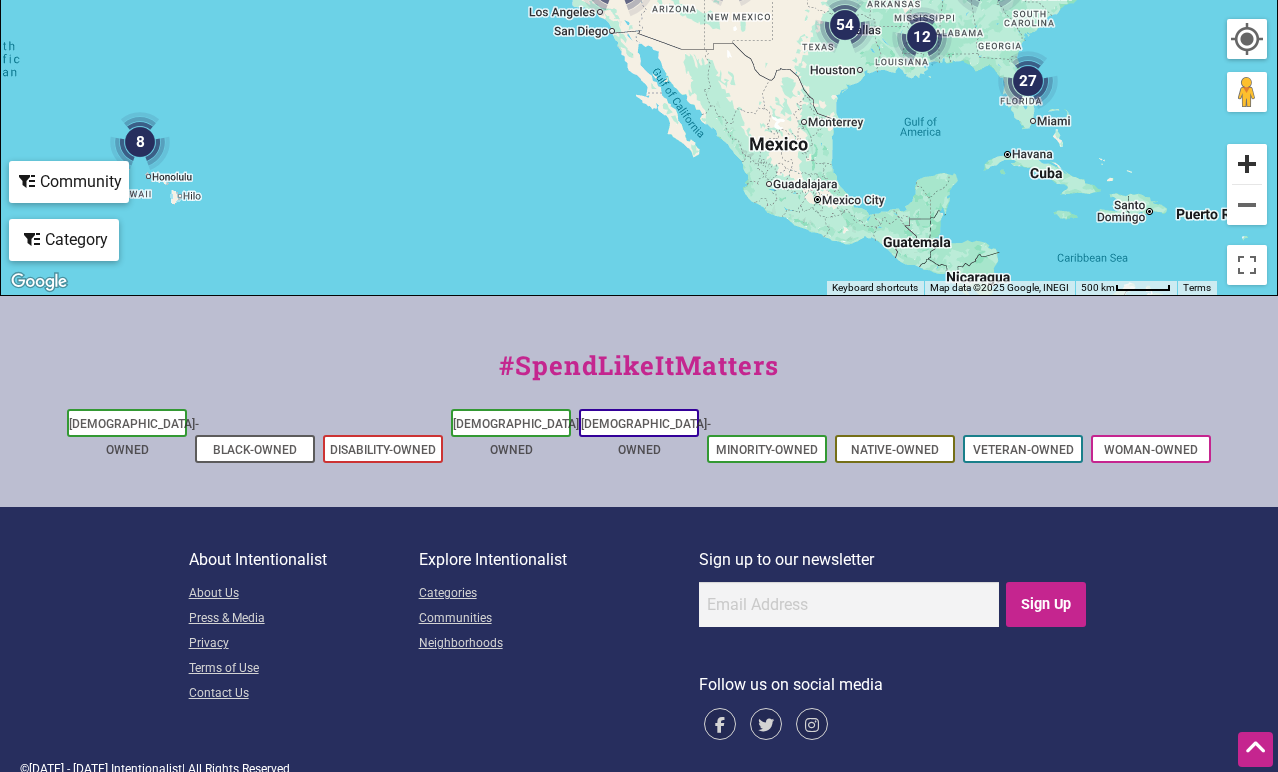 click at bounding box center [1247, 164] 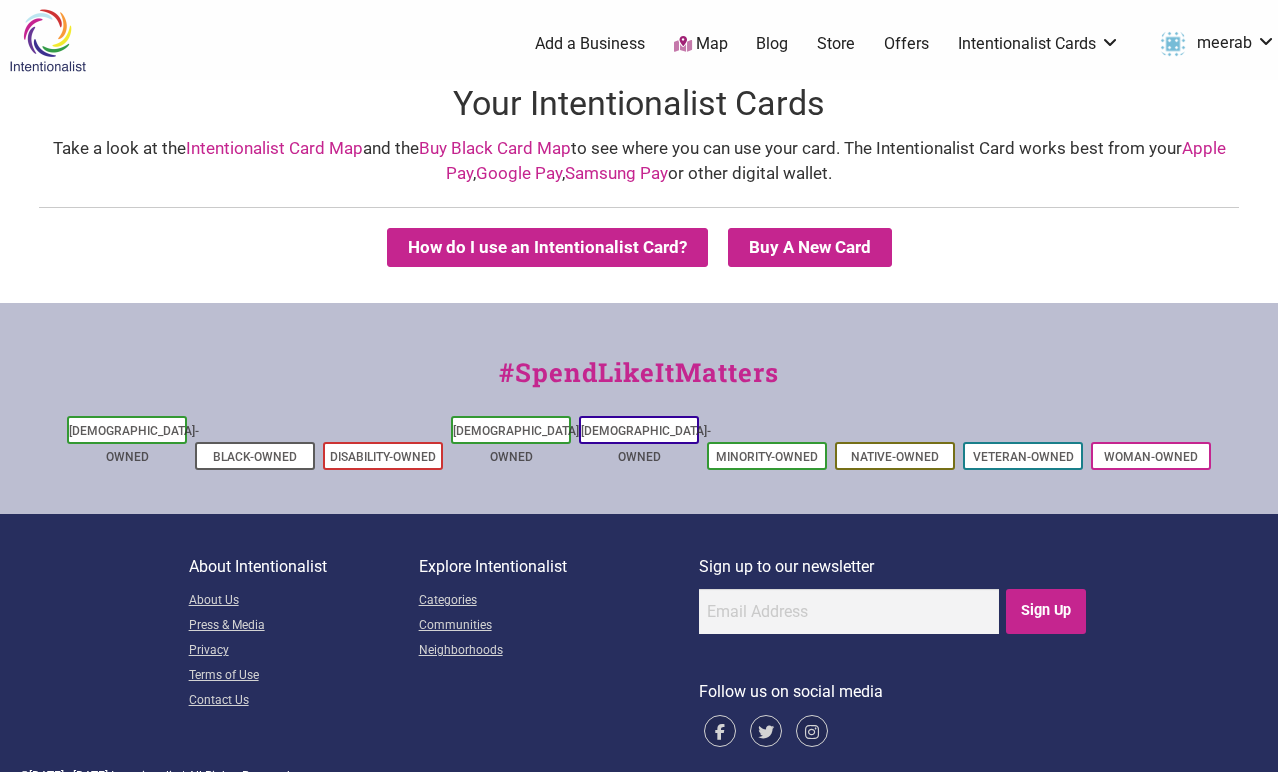 scroll, scrollTop: 0, scrollLeft: 0, axis: both 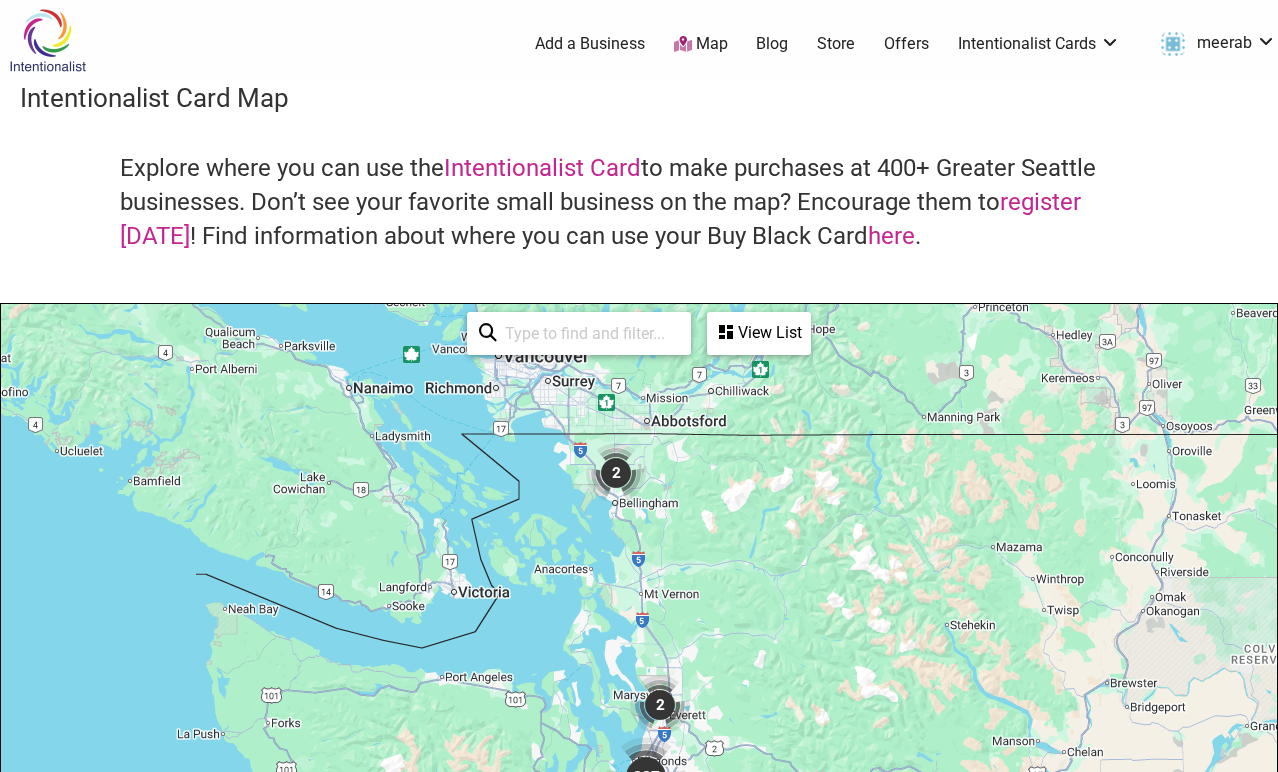 click on "Add a Business" at bounding box center [590, 44] 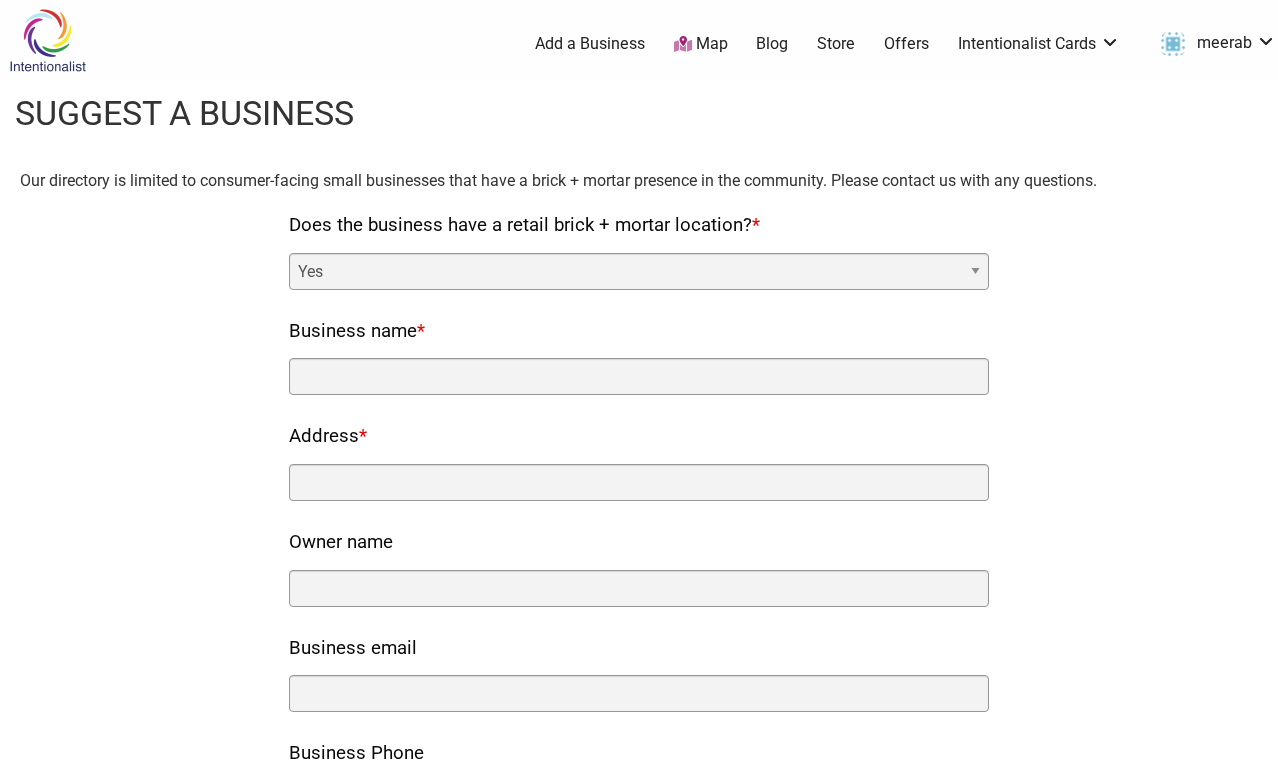 scroll, scrollTop: 0, scrollLeft: 0, axis: both 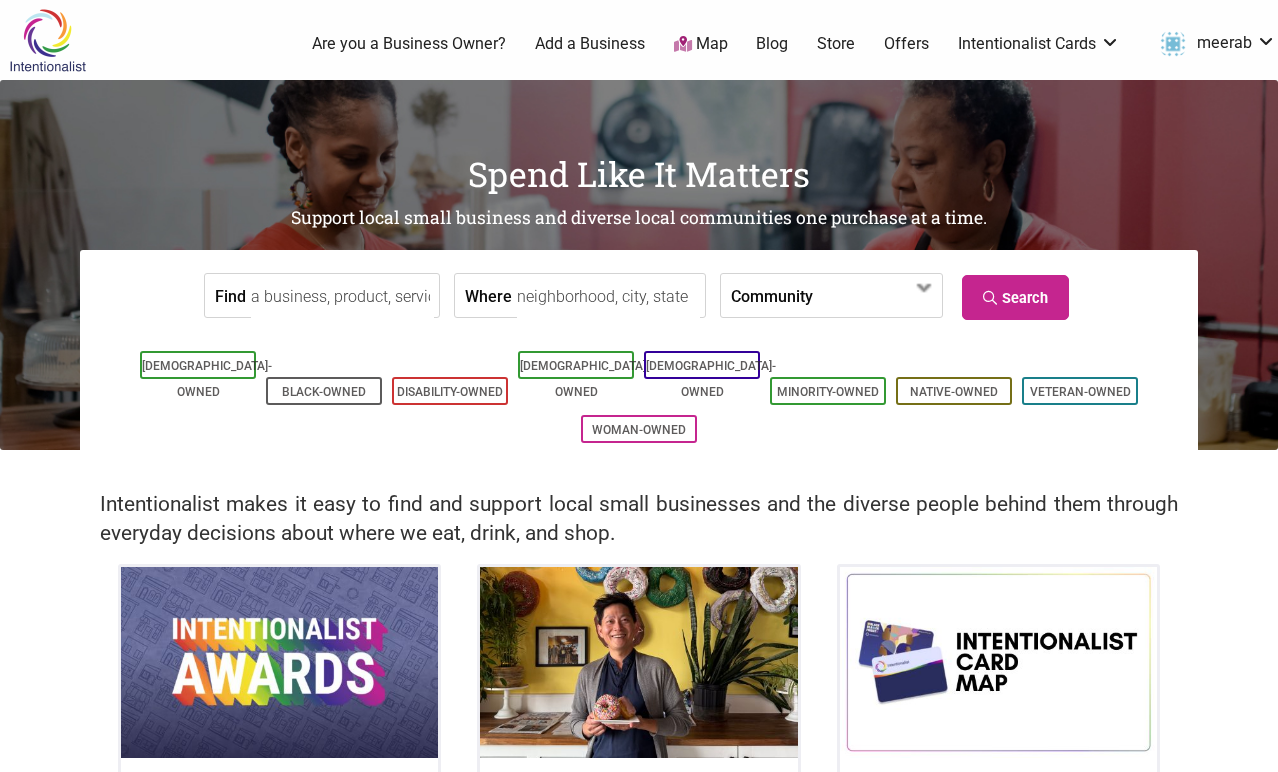 click on "Find" at bounding box center (342, 296) 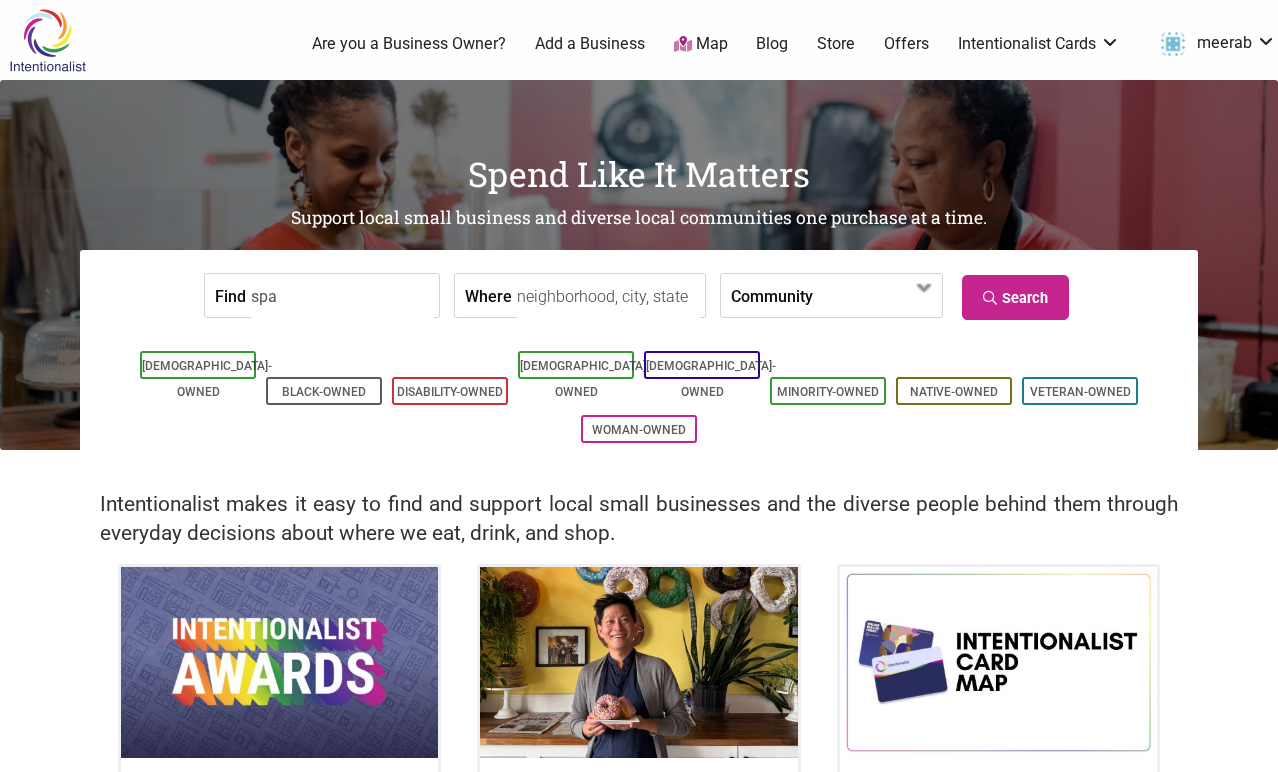 type on "spa" 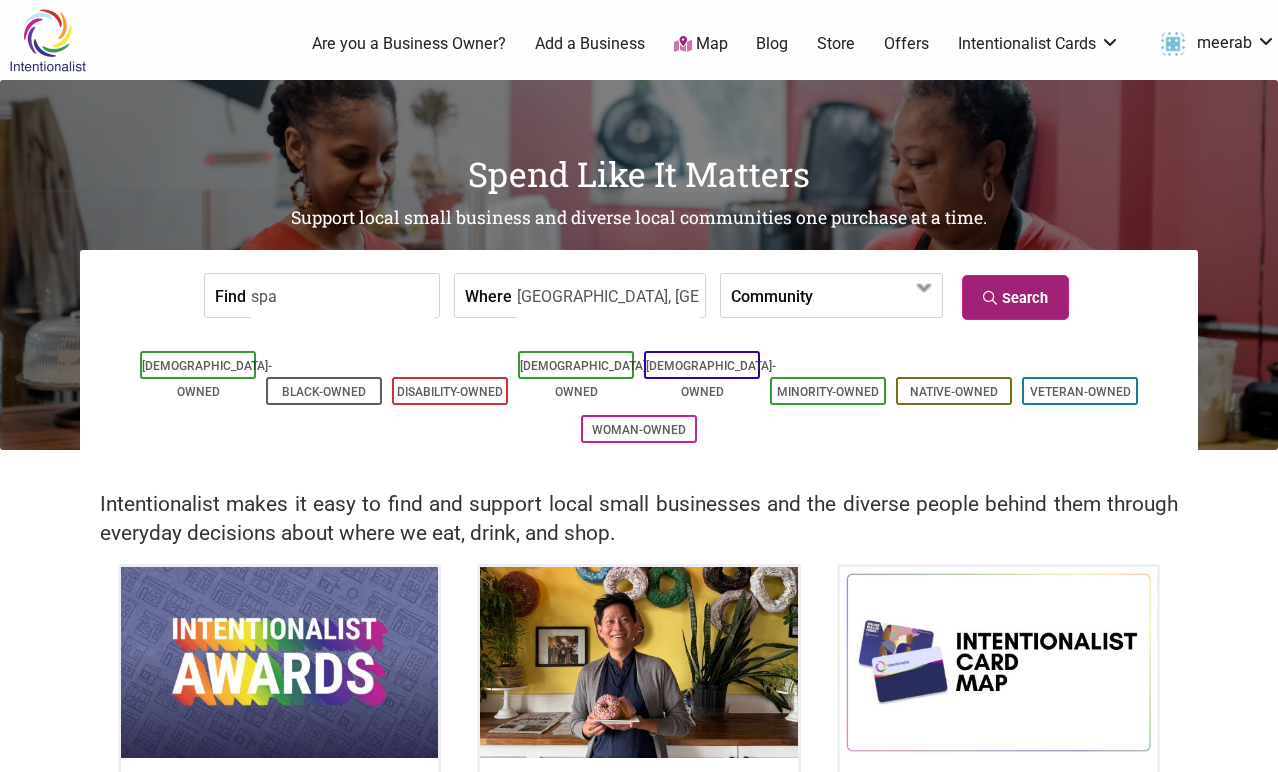type on "Seattle, WA, USA" 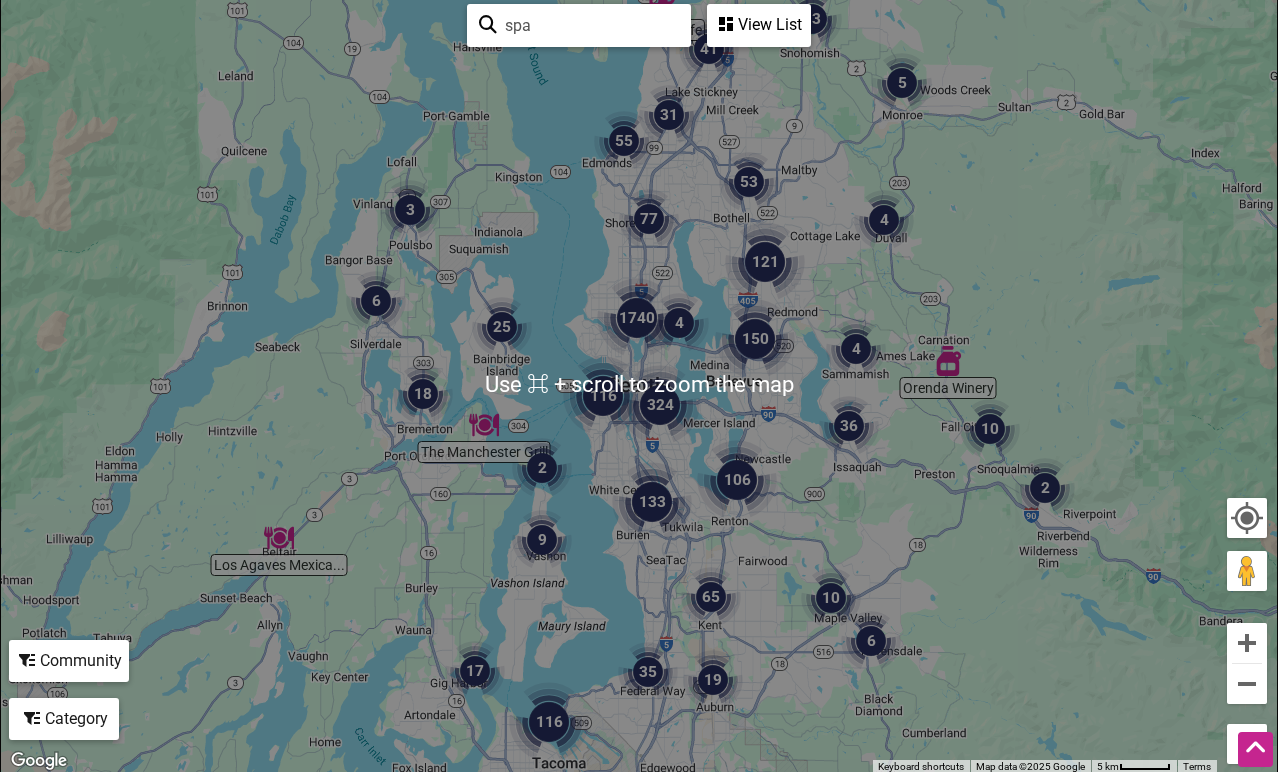 scroll, scrollTop: 309, scrollLeft: 0, axis: vertical 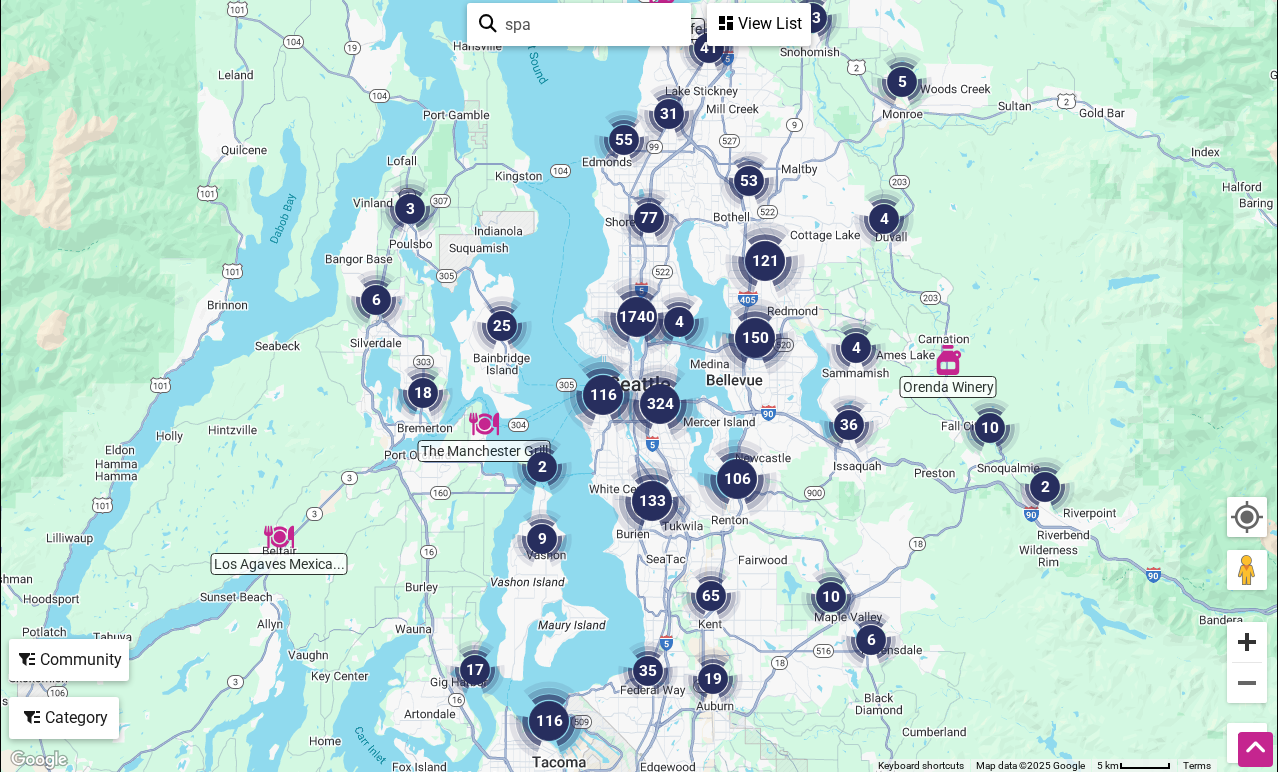 click at bounding box center [1247, 642] 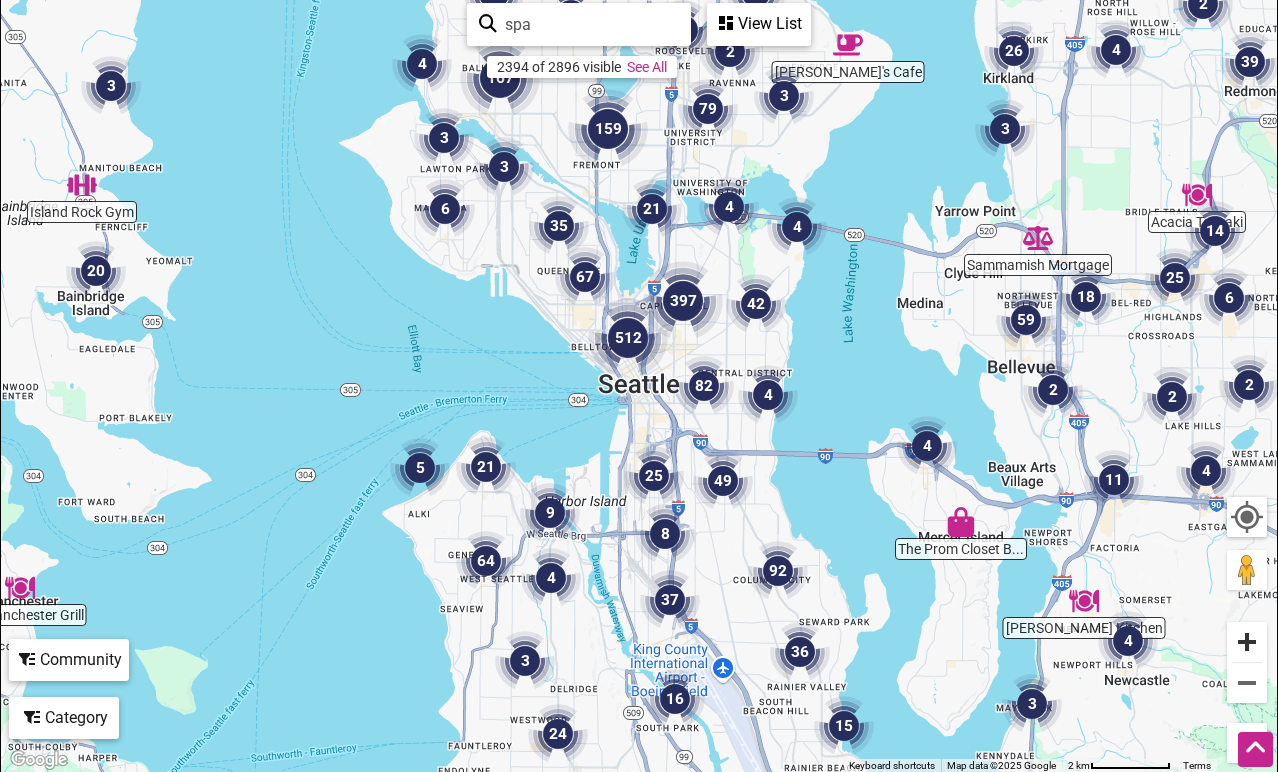 click at bounding box center [1247, 642] 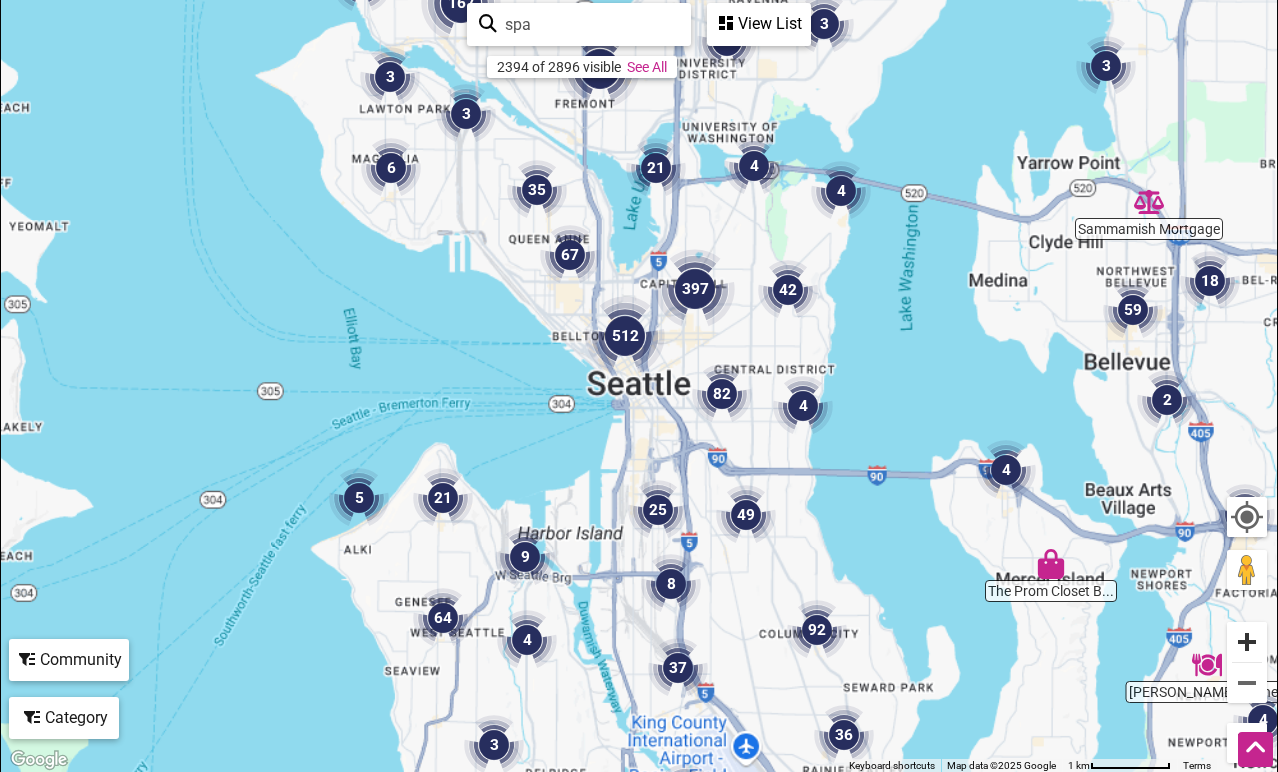 click at bounding box center [1247, 642] 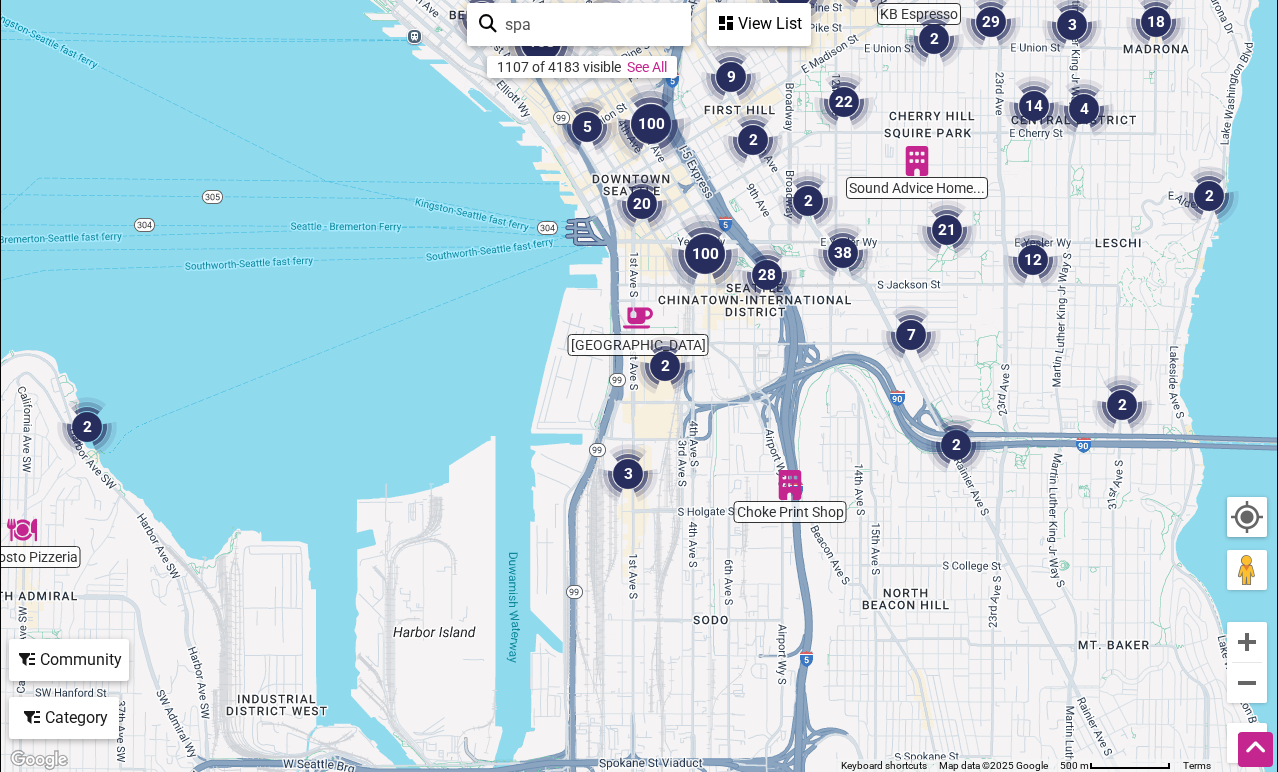 drag, startPoint x: 848, startPoint y: 610, endPoint x: 858, endPoint y: 389, distance: 221.22614 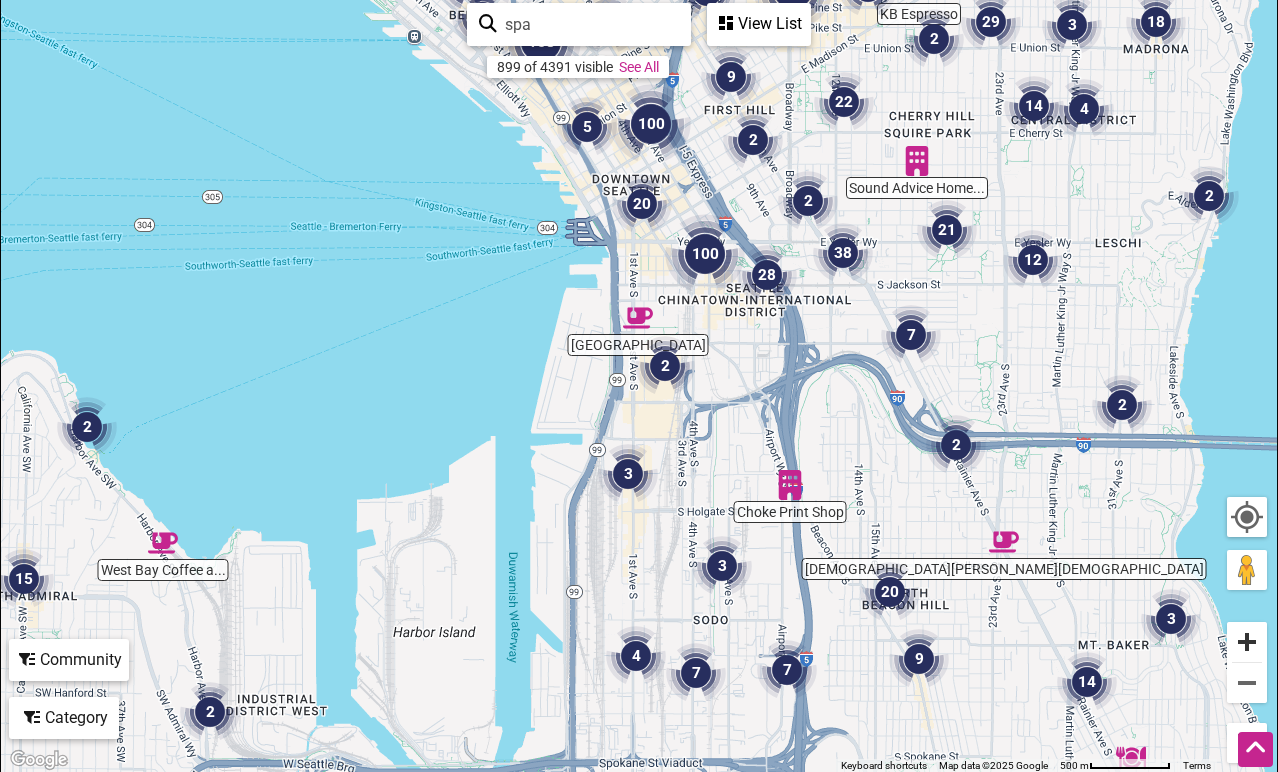 click at bounding box center (1247, 642) 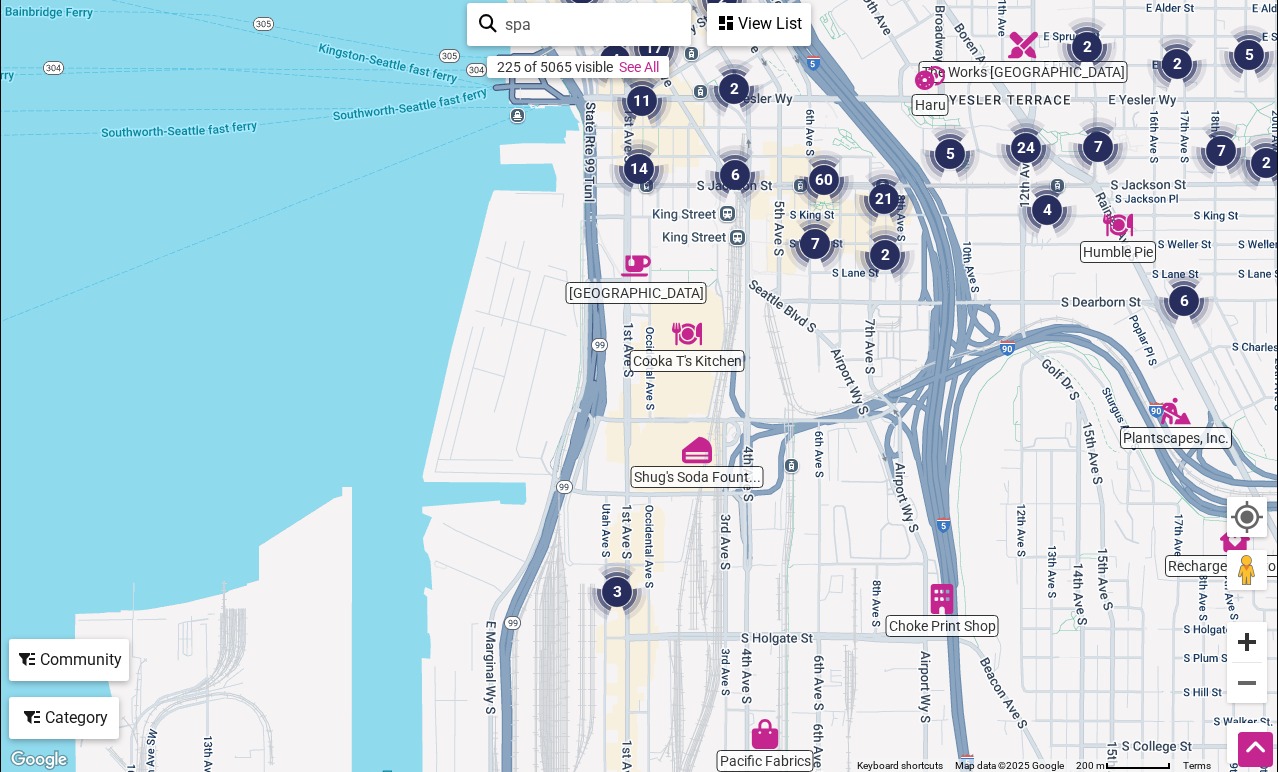 click at bounding box center [1247, 642] 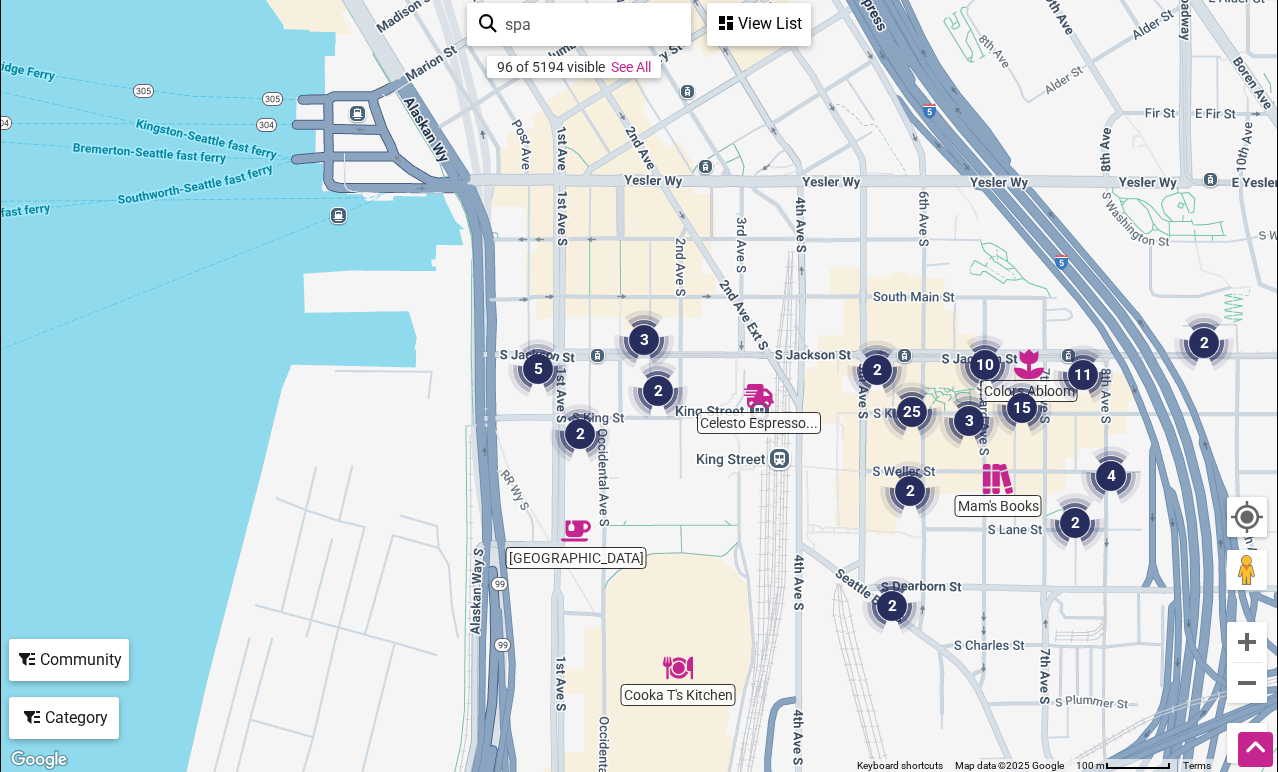 drag, startPoint x: 865, startPoint y: 316, endPoint x: 808, endPoint y: 685, distance: 373.3765 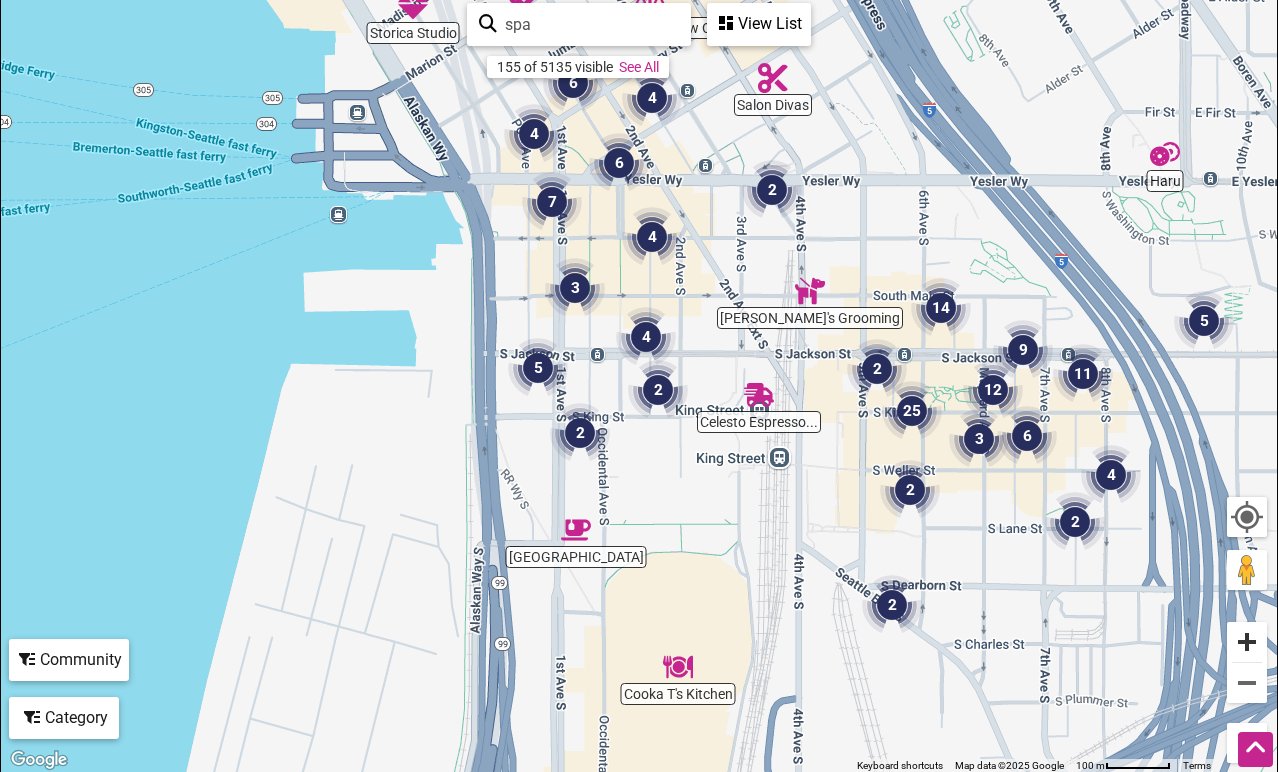 click at bounding box center [1247, 642] 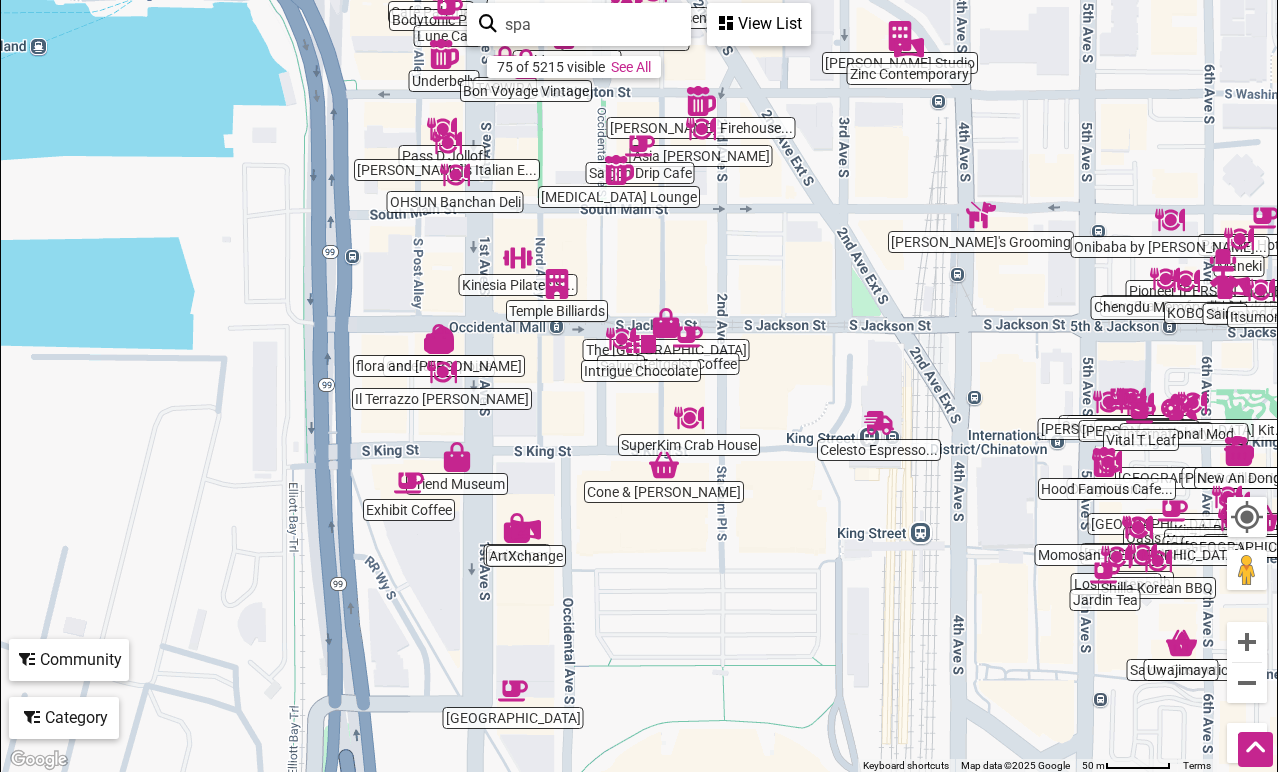 click on "75 of 5215 visible" at bounding box center [551, 67] 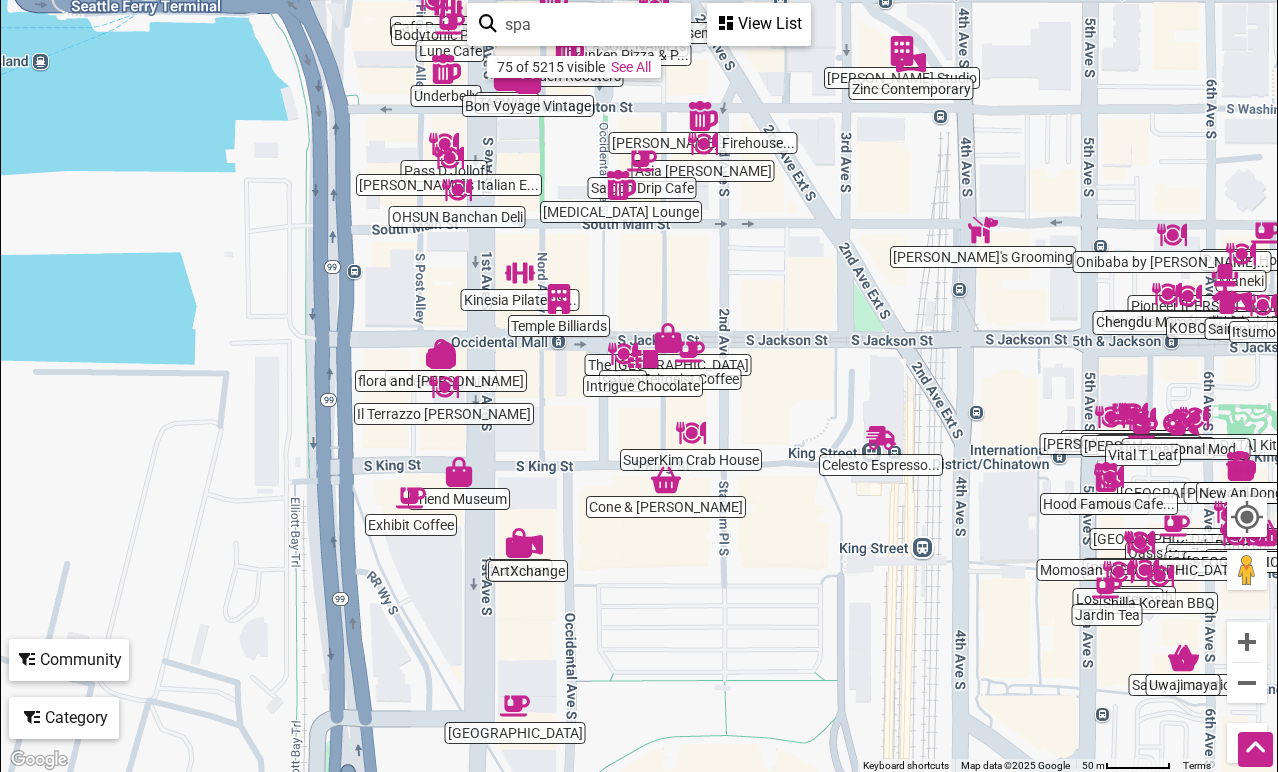 drag, startPoint x: 709, startPoint y: 306, endPoint x: 742, endPoint y: 500, distance: 196.78668 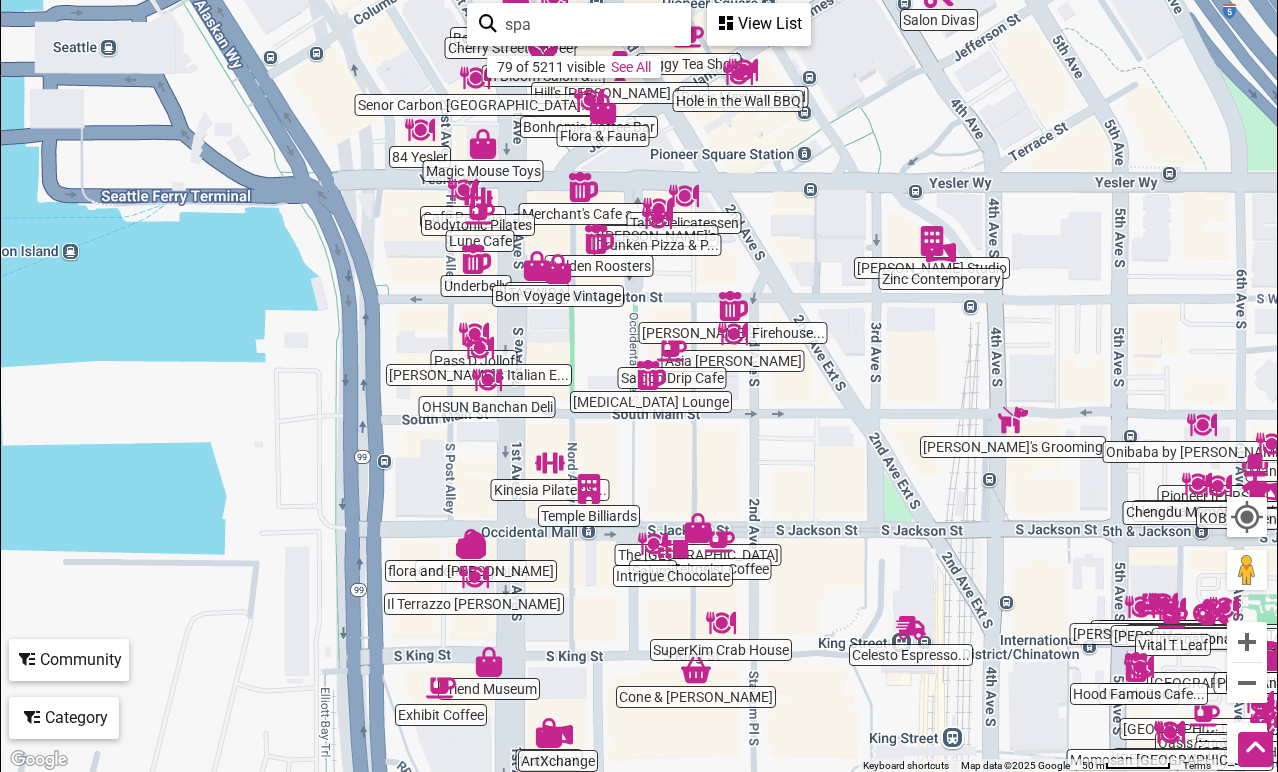 click on "See All" at bounding box center (631, 67) 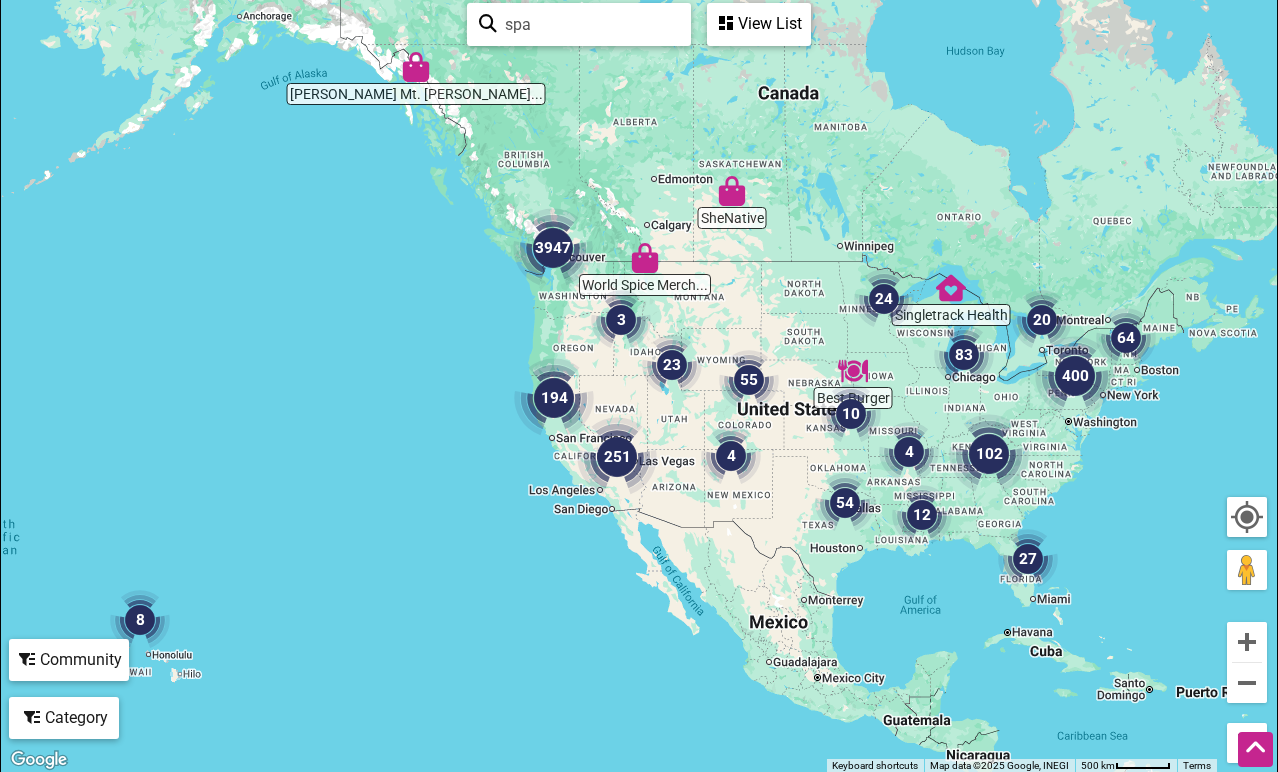 click on "Category" at bounding box center (759, 24) 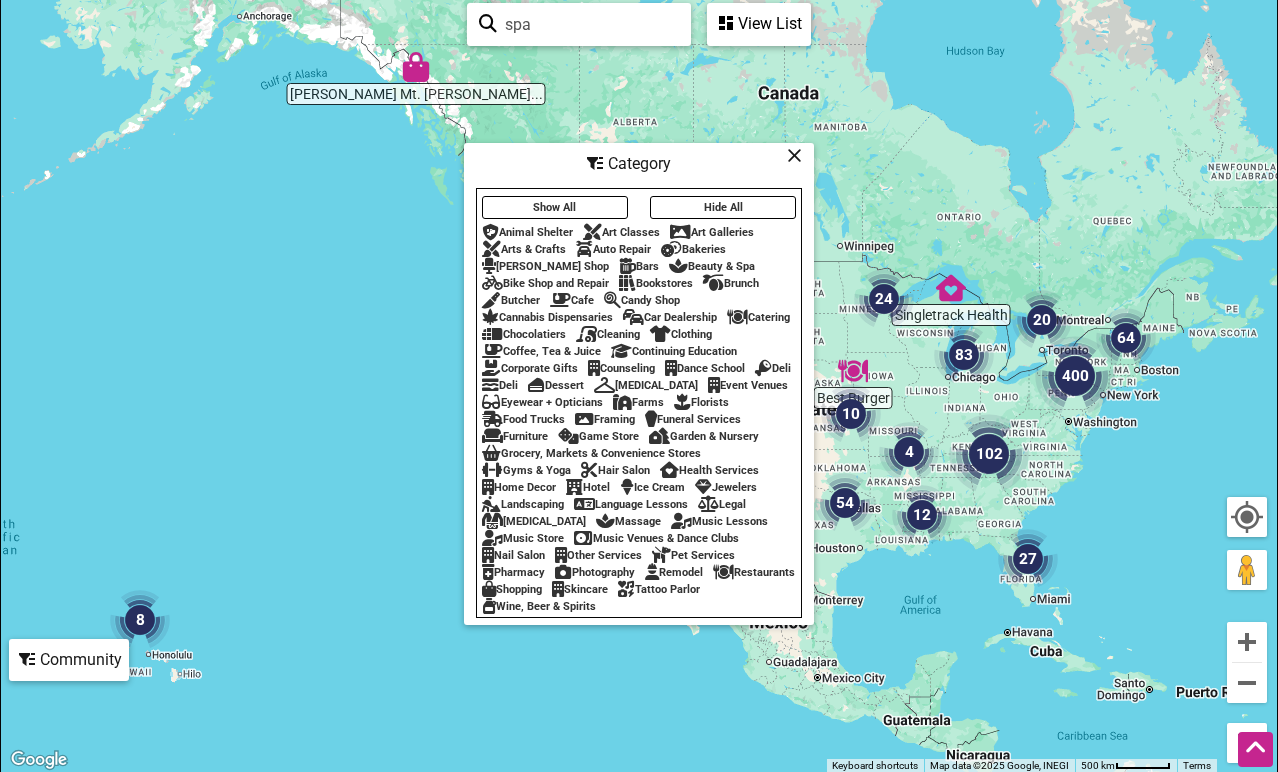 click on "Massage" at bounding box center [628, 521] 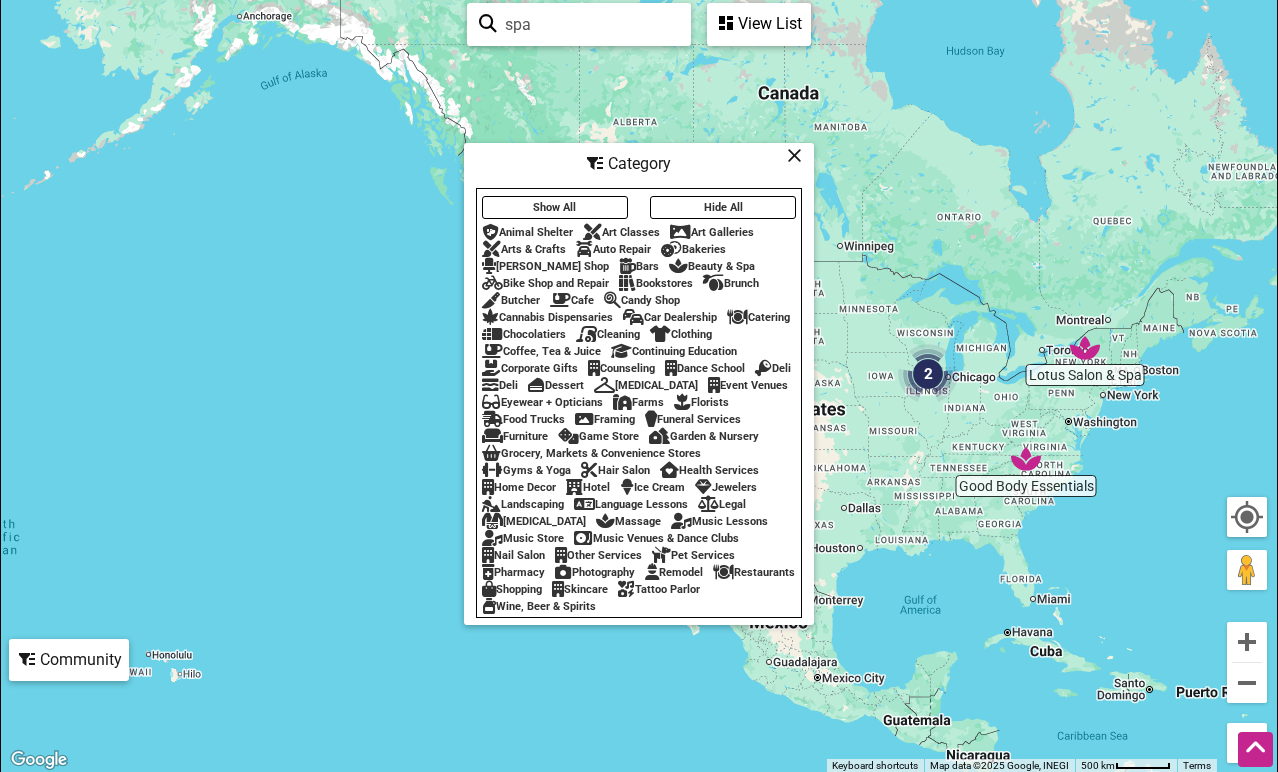 click at bounding box center [794, 155] 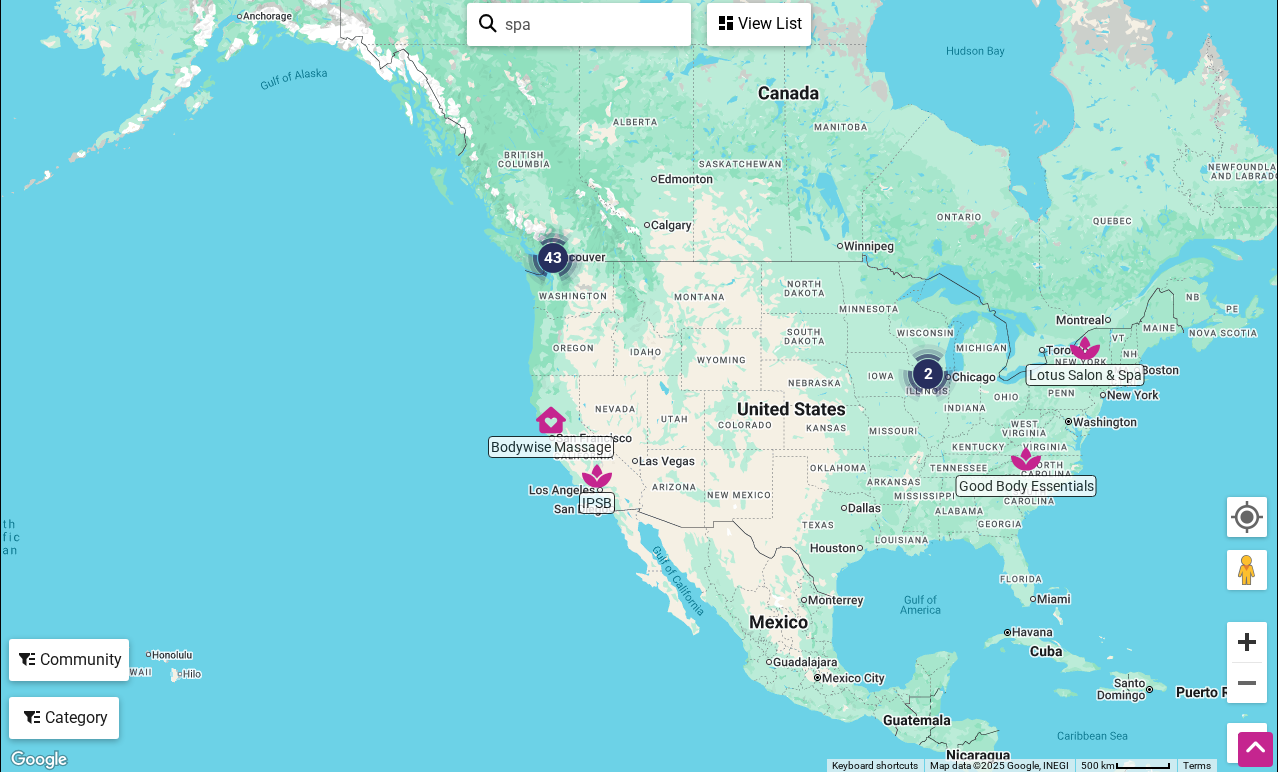 click at bounding box center [1247, 642] 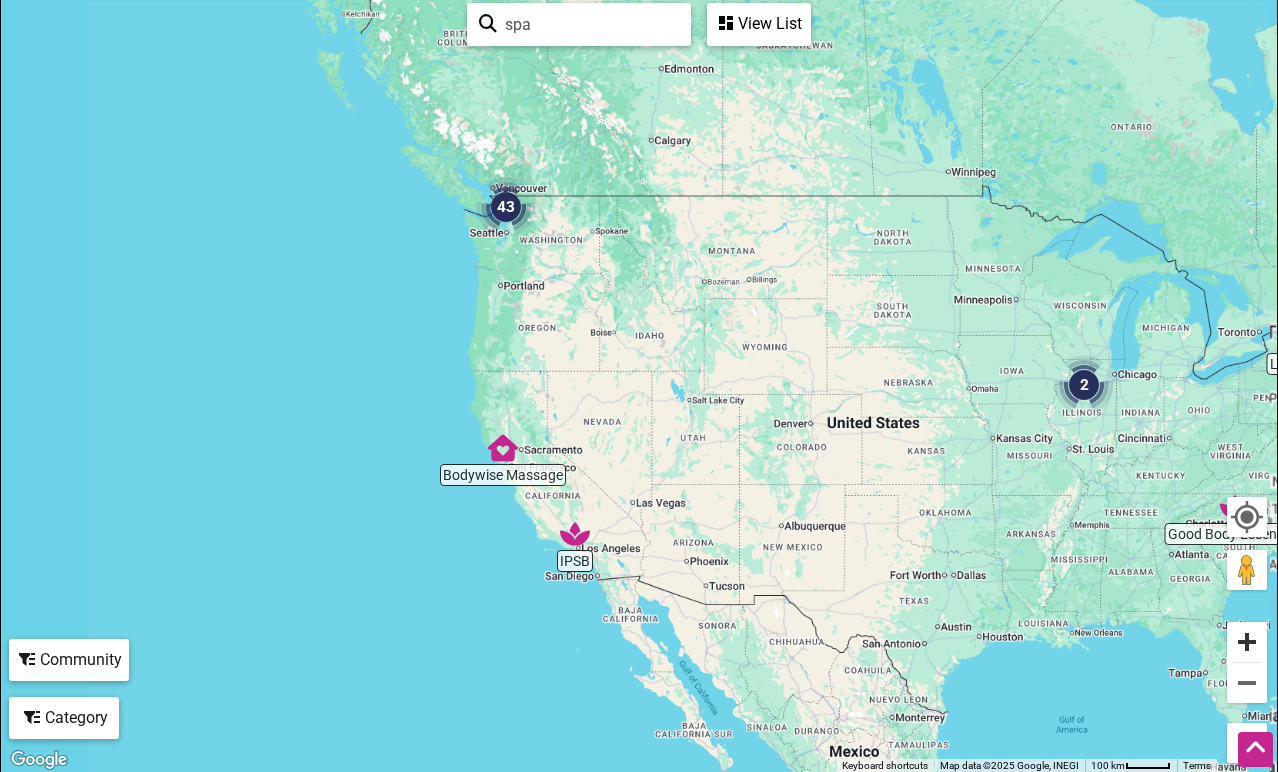 click at bounding box center (1247, 642) 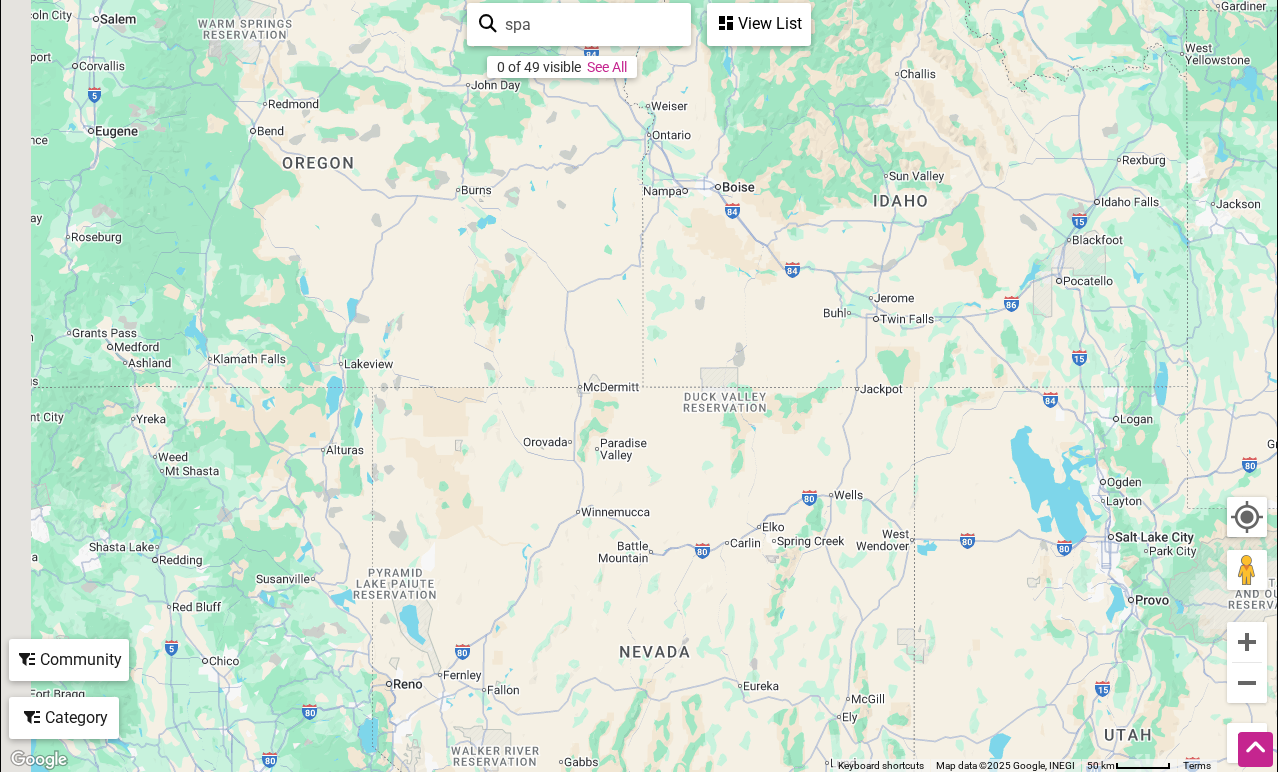 drag, startPoint x: 327, startPoint y: 228, endPoint x: 1017, endPoint y: 690, distance: 830.3879 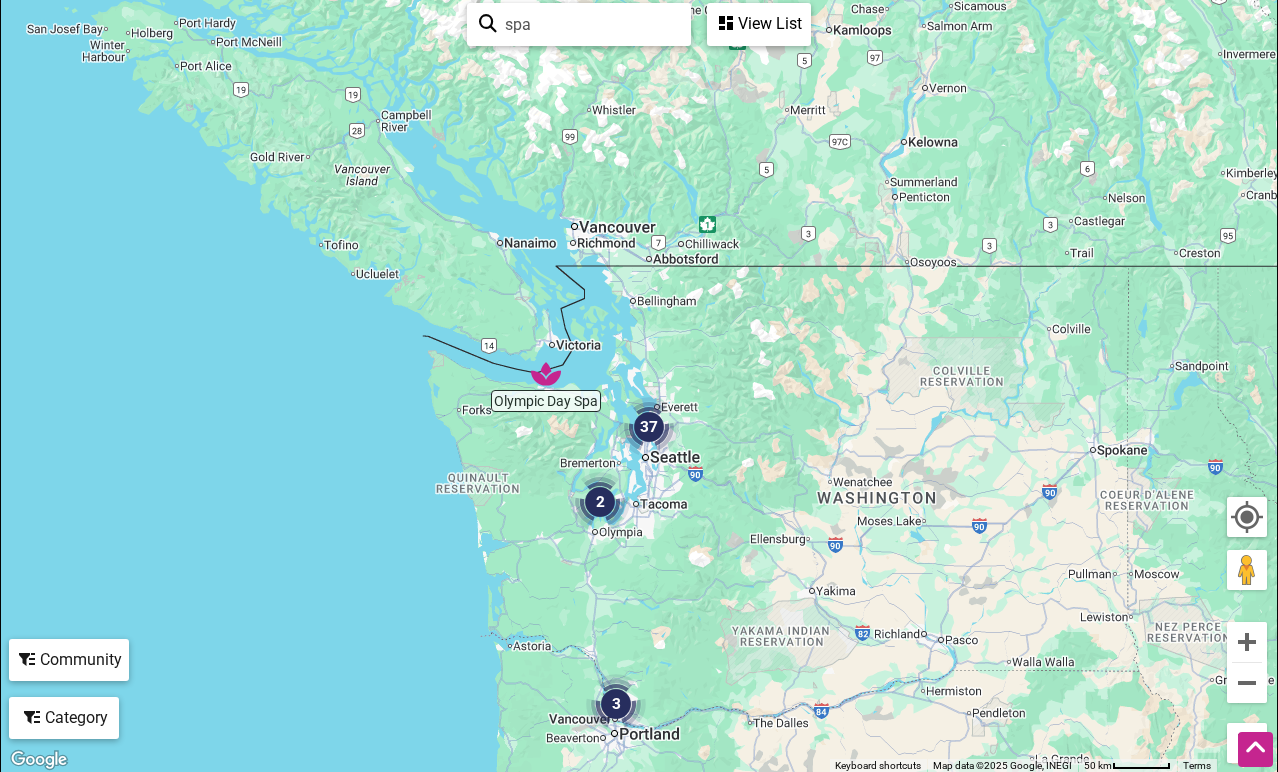 drag, startPoint x: 994, startPoint y: 446, endPoint x: 997, endPoint y: 837, distance: 391.0115 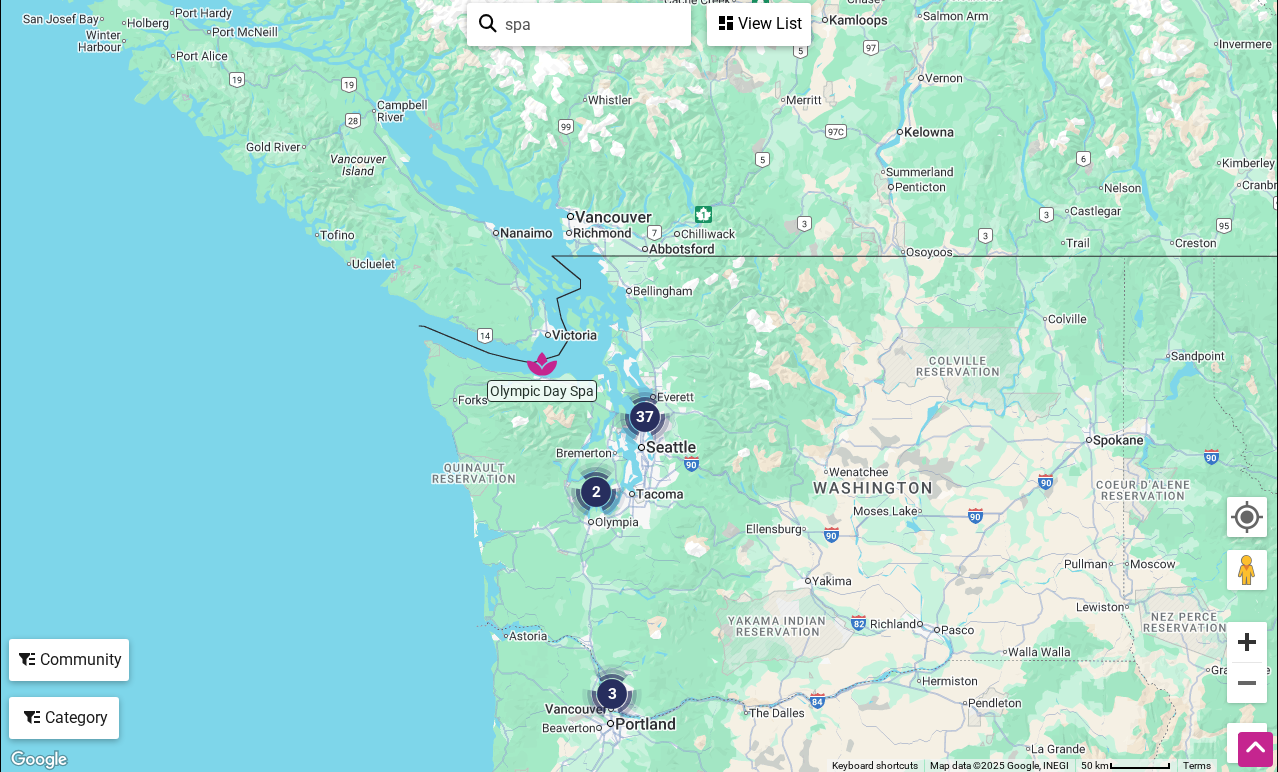 click at bounding box center [1247, 642] 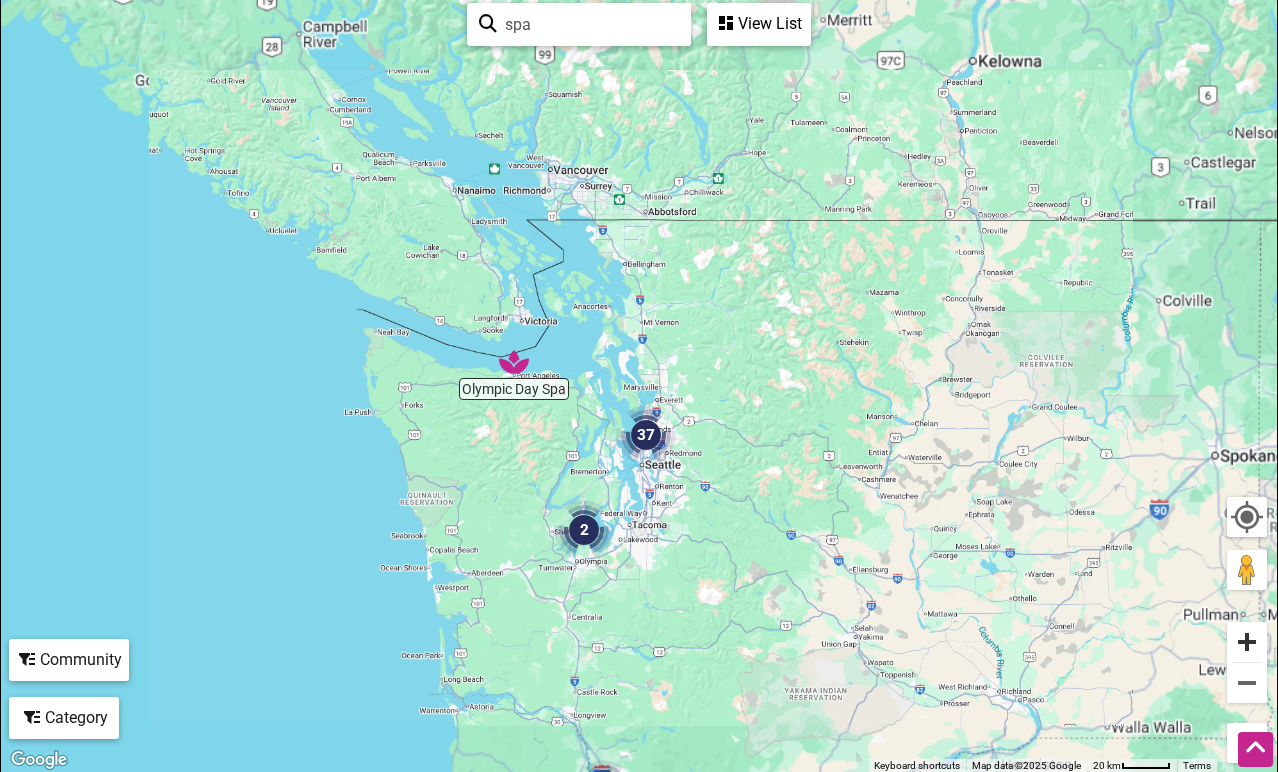 click at bounding box center [1247, 642] 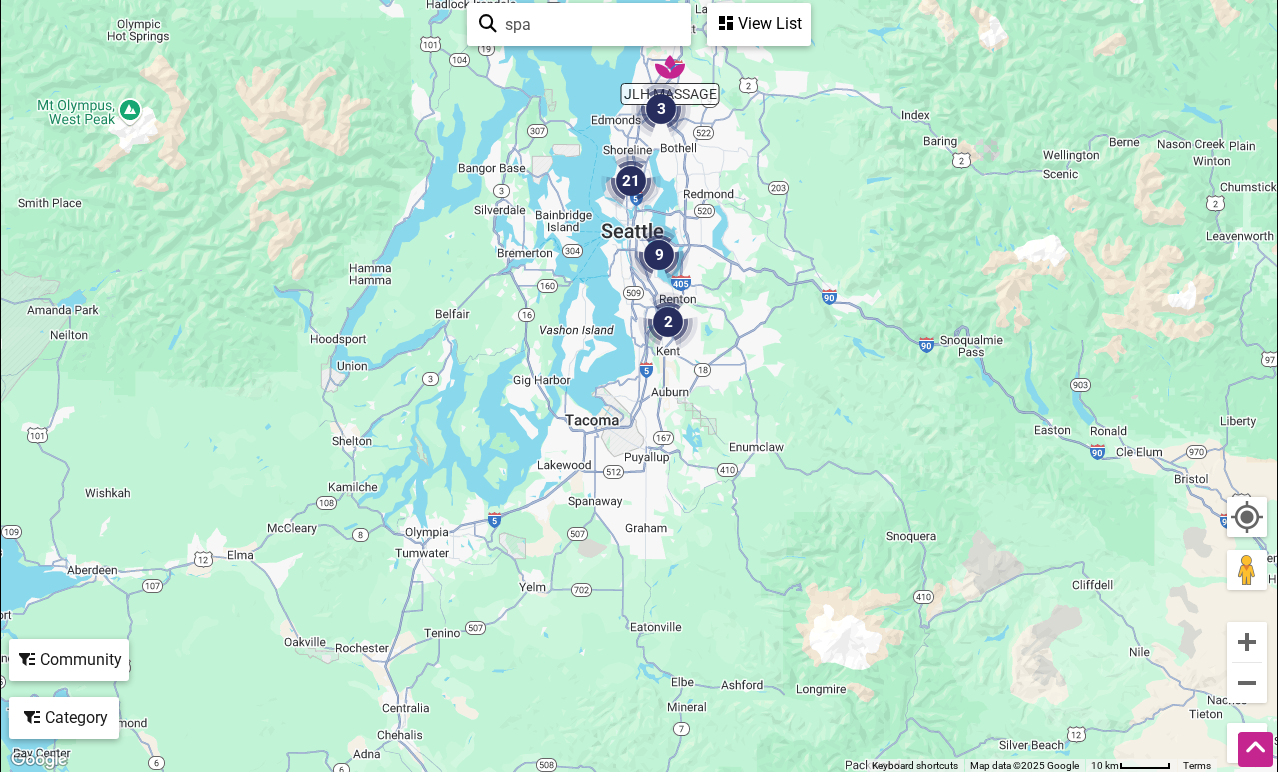 drag, startPoint x: 961, startPoint y: 616, endPoint x: 943, endPoint y: 209, distance: 407.39783 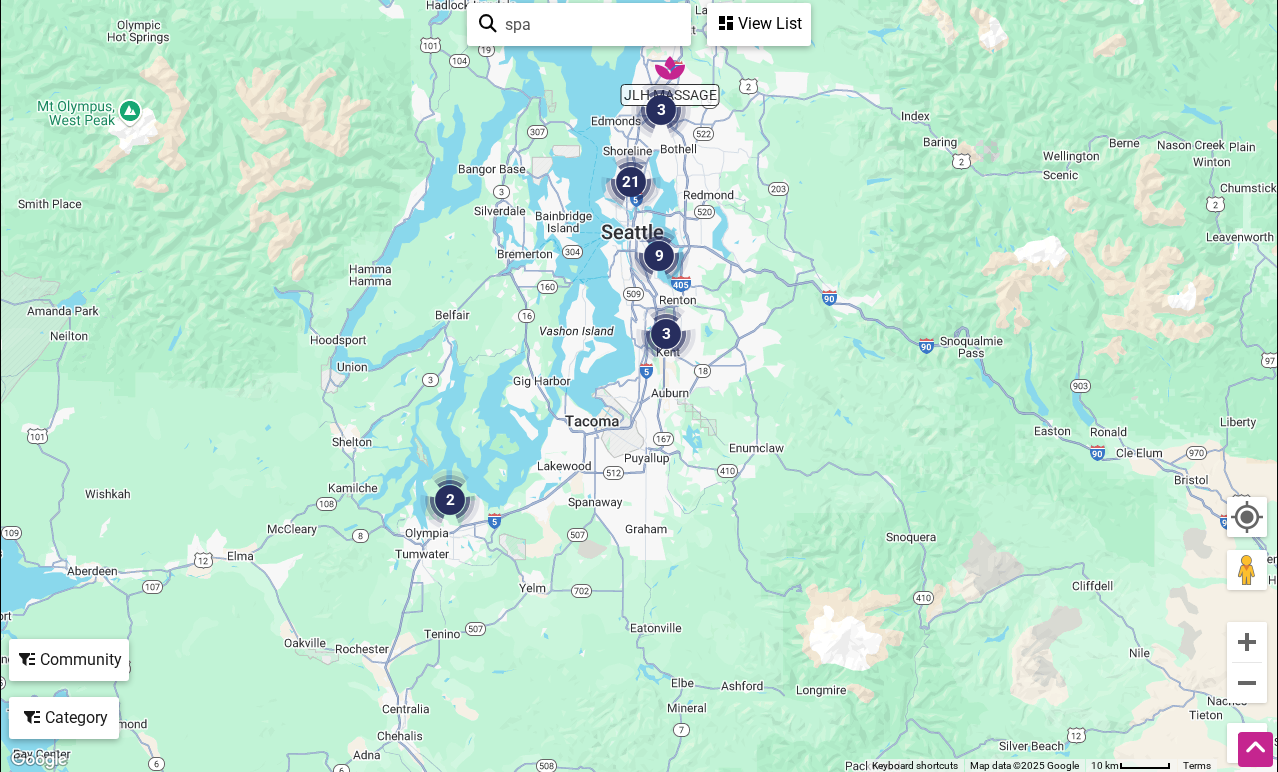 click at bounding box center [1247, 662] 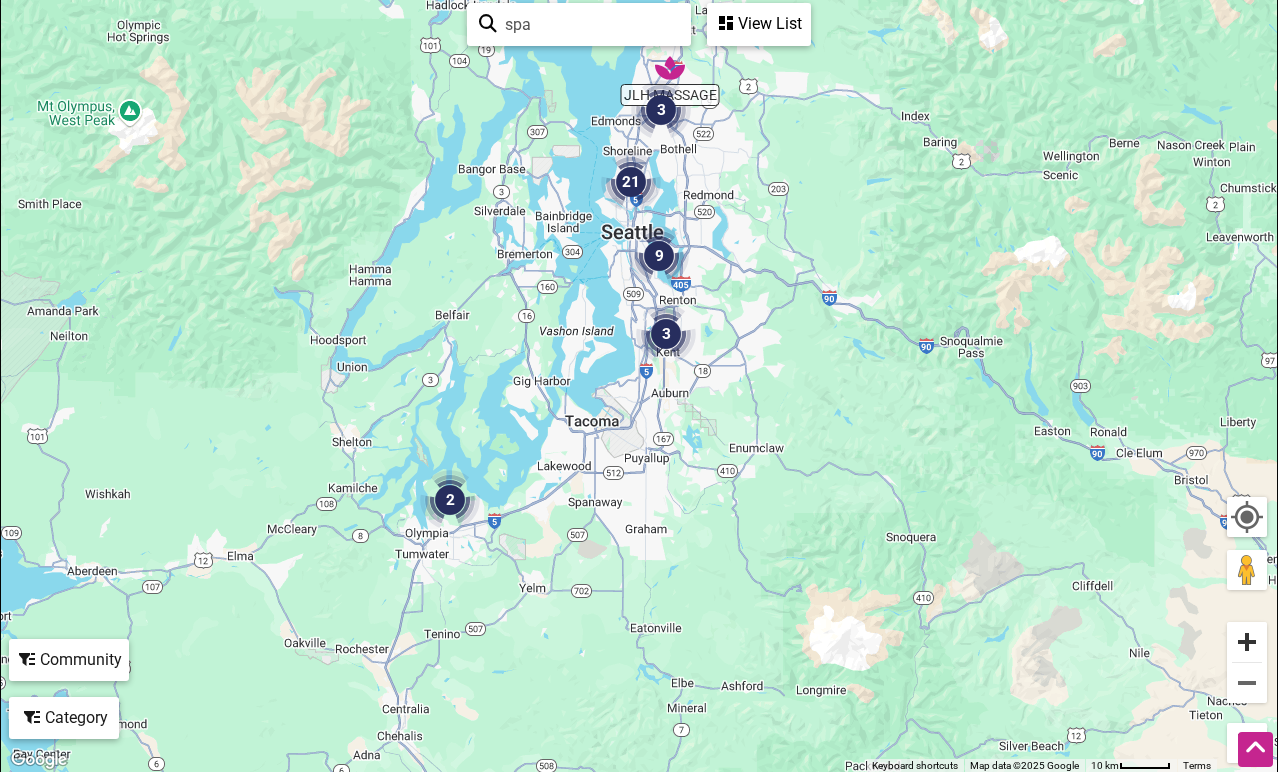 click at bounding box center (1247, 642) 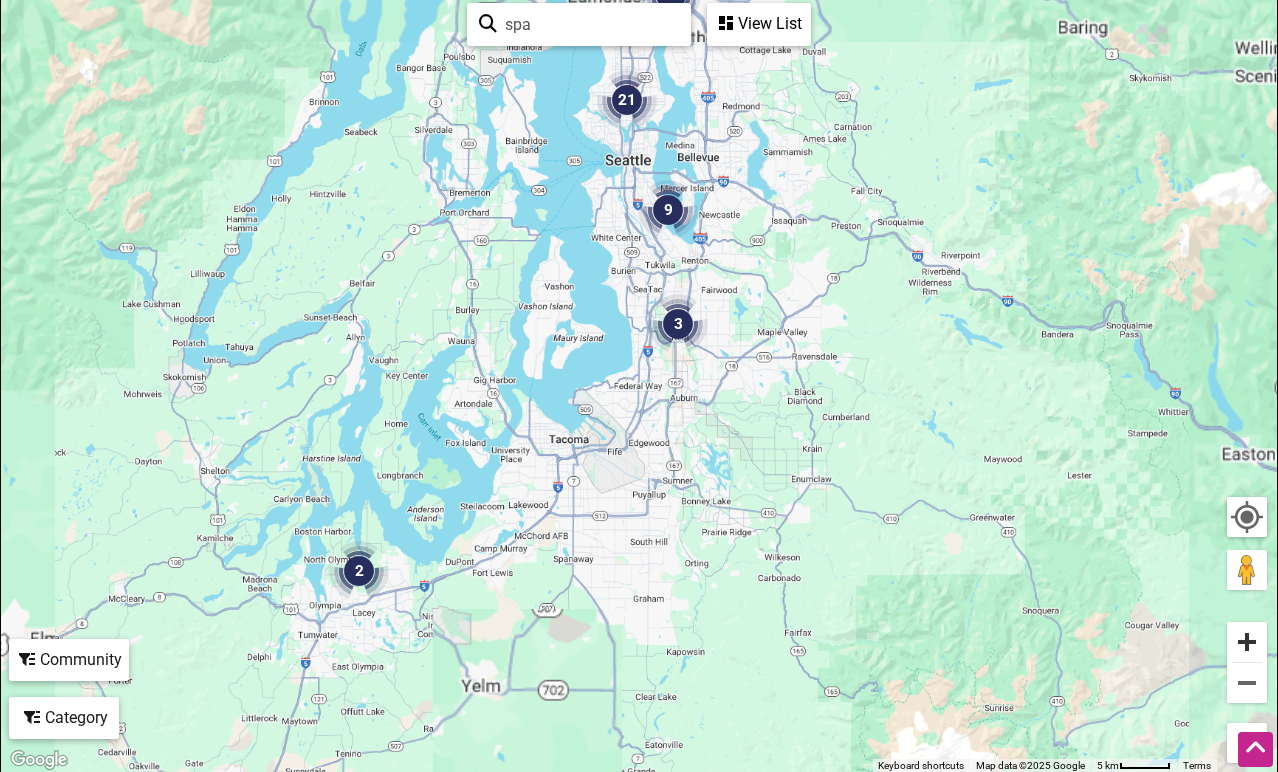 click at bounding box center (1247, 642) 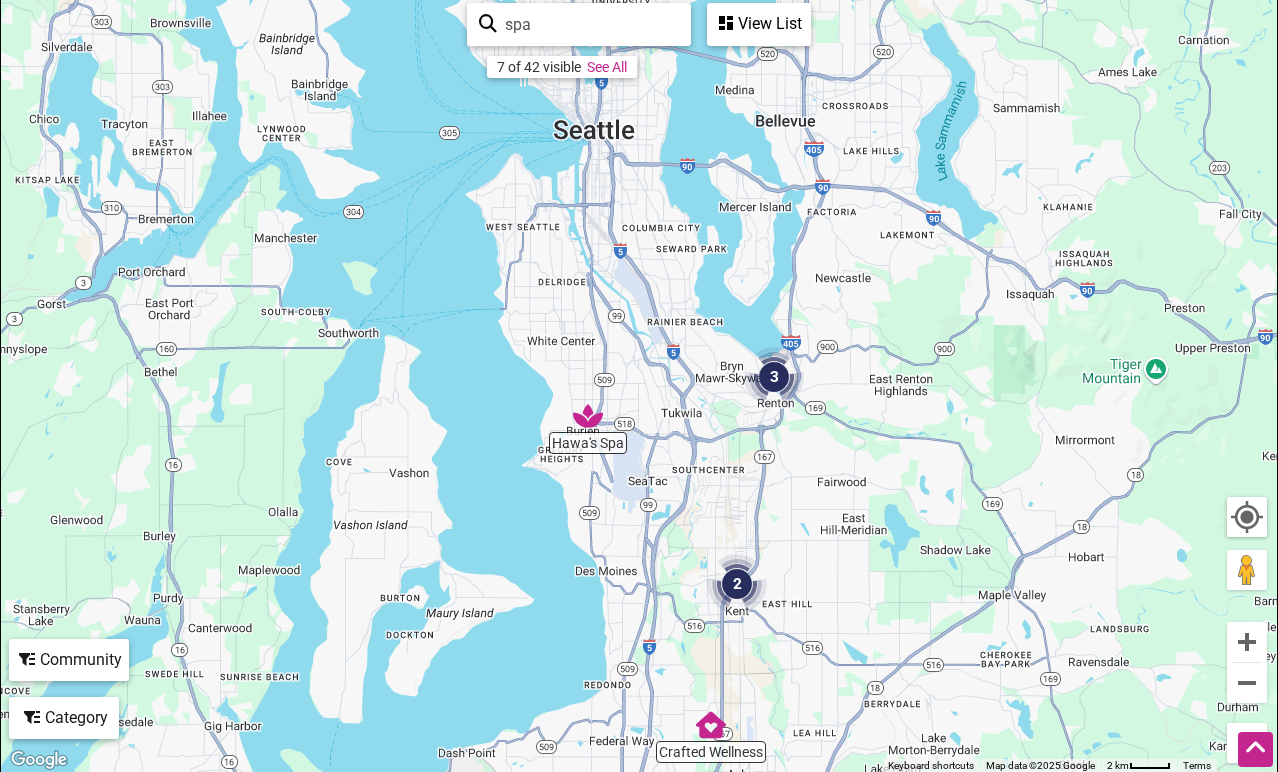drag, startPoint x: 920, startPoint y: 326, endPoint x: 904, endPoint y: 681, distance: 355.36038 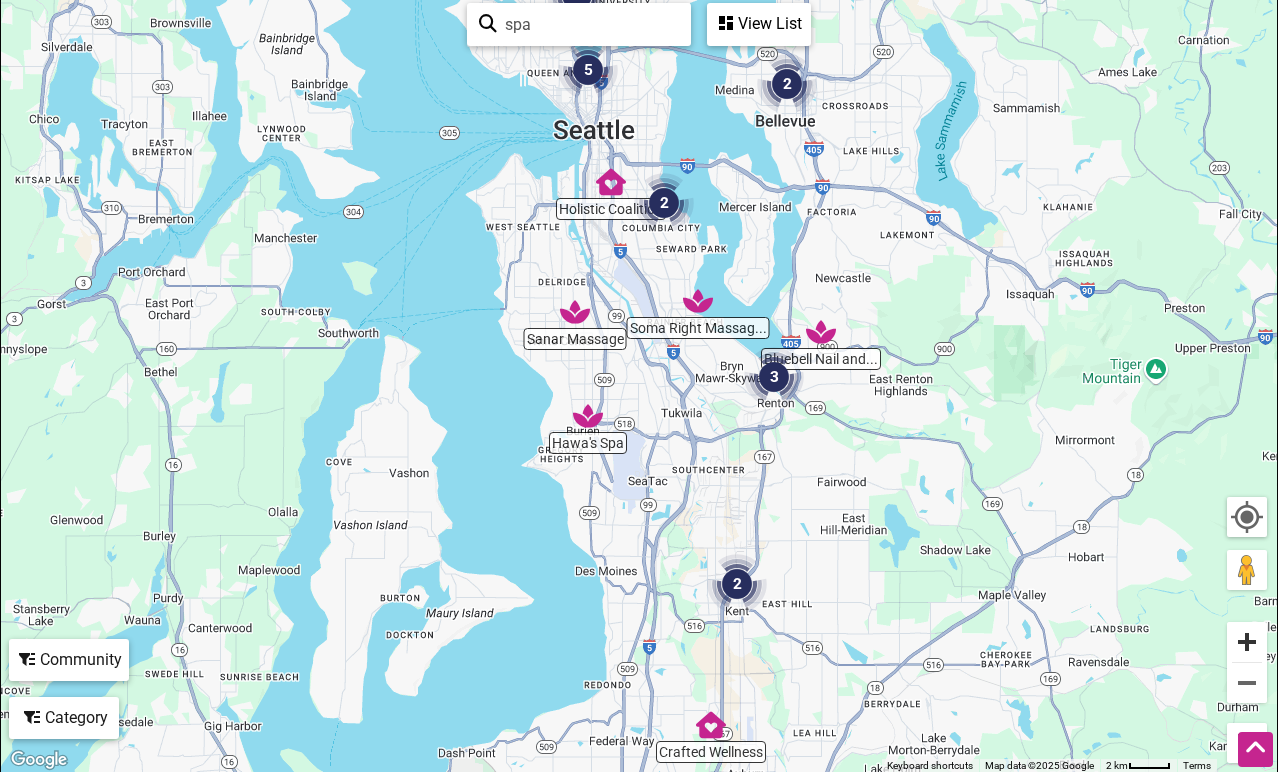 click at bounding box center (1247, 642) 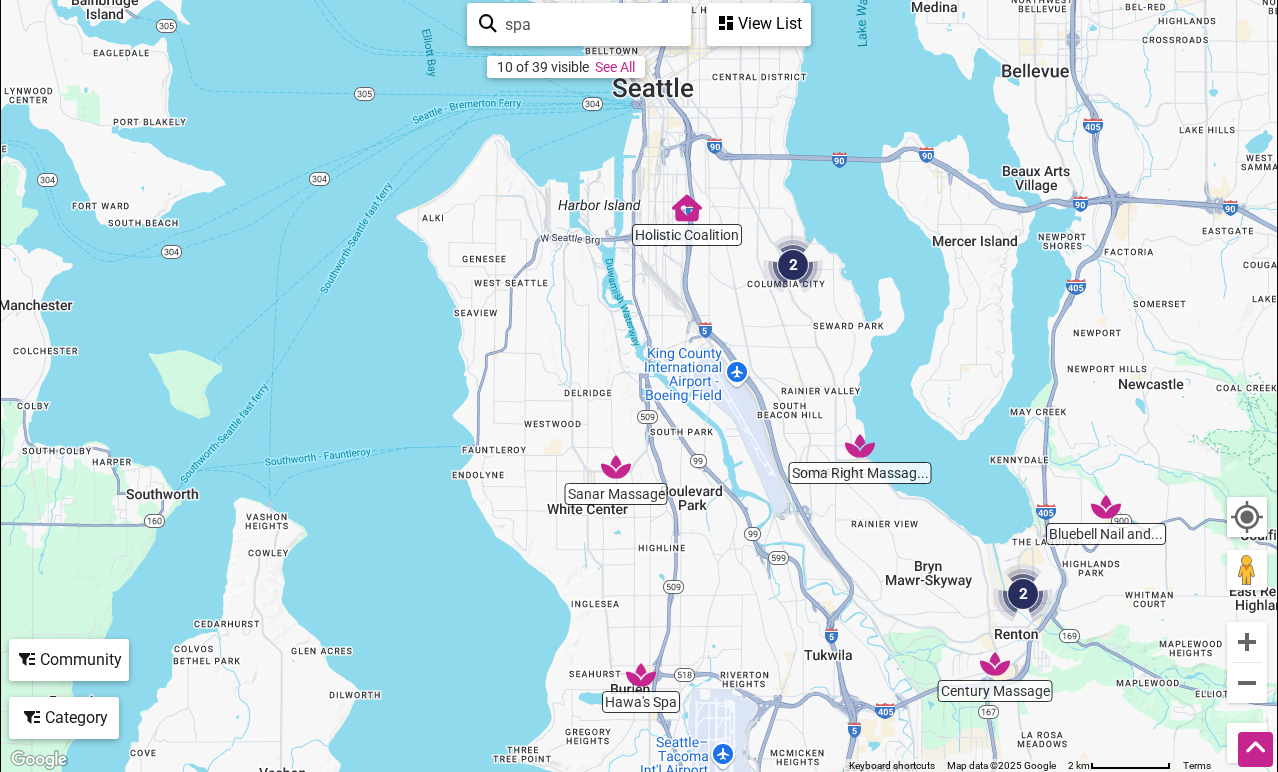 drag, startPoint x: 714, startPoint y: 333, endPoint x: 811, endPoint y: 549, distance: 236.78049 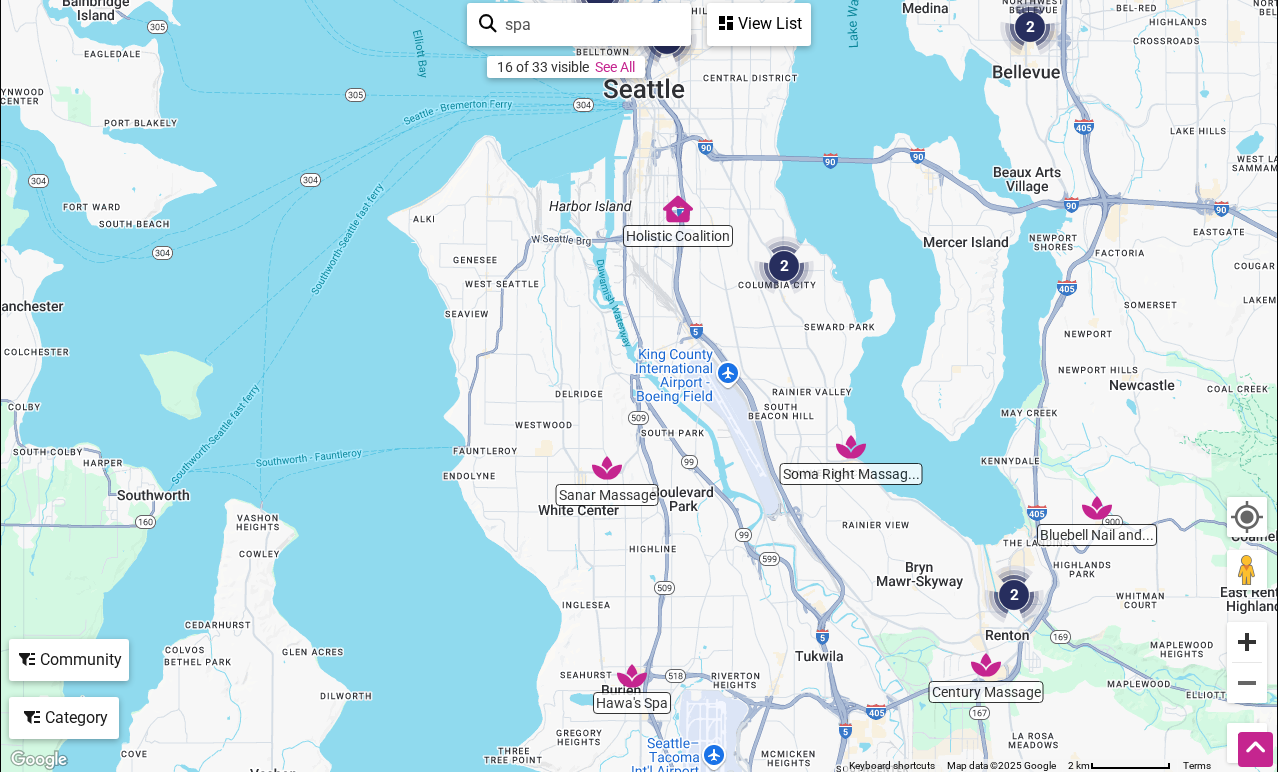 click at bounding box center [1247, 642] 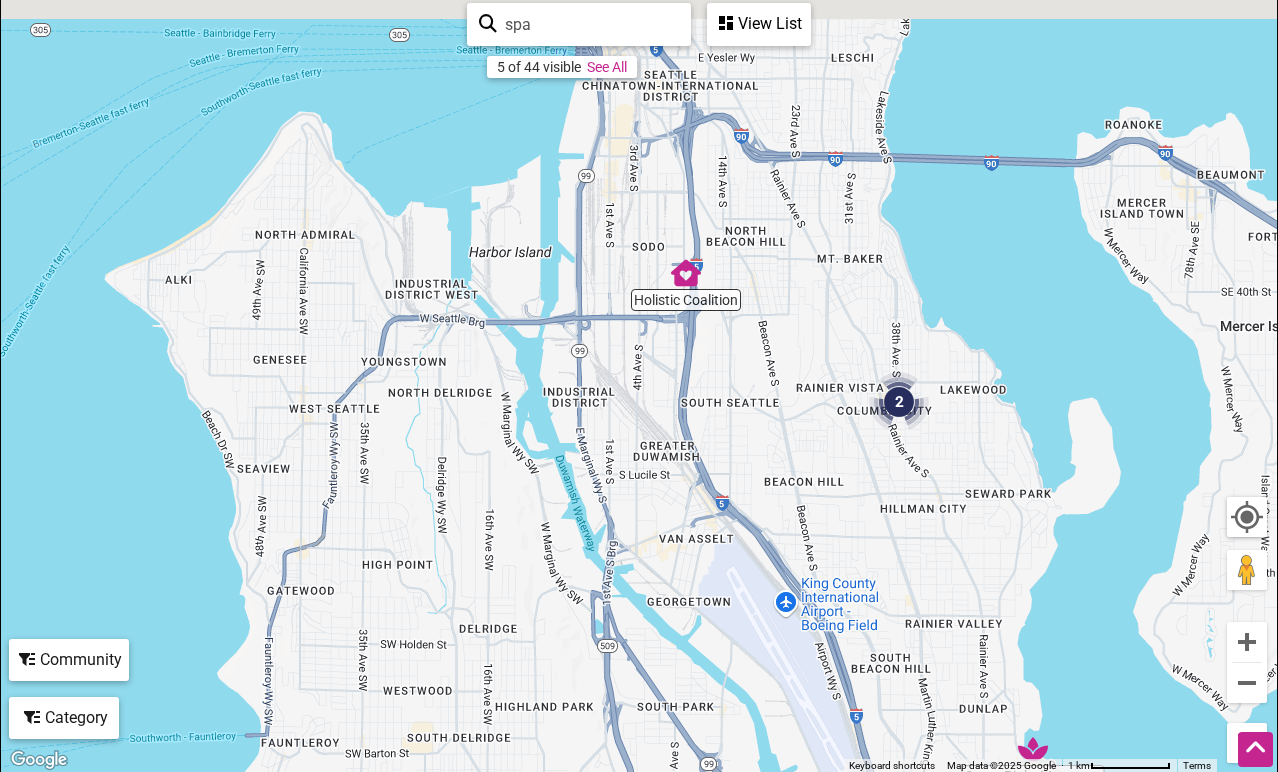 drag, startPoint x: 814, startPoint y: 285, endPoint x: 780, endPoint y: 529, distance: 246.35747 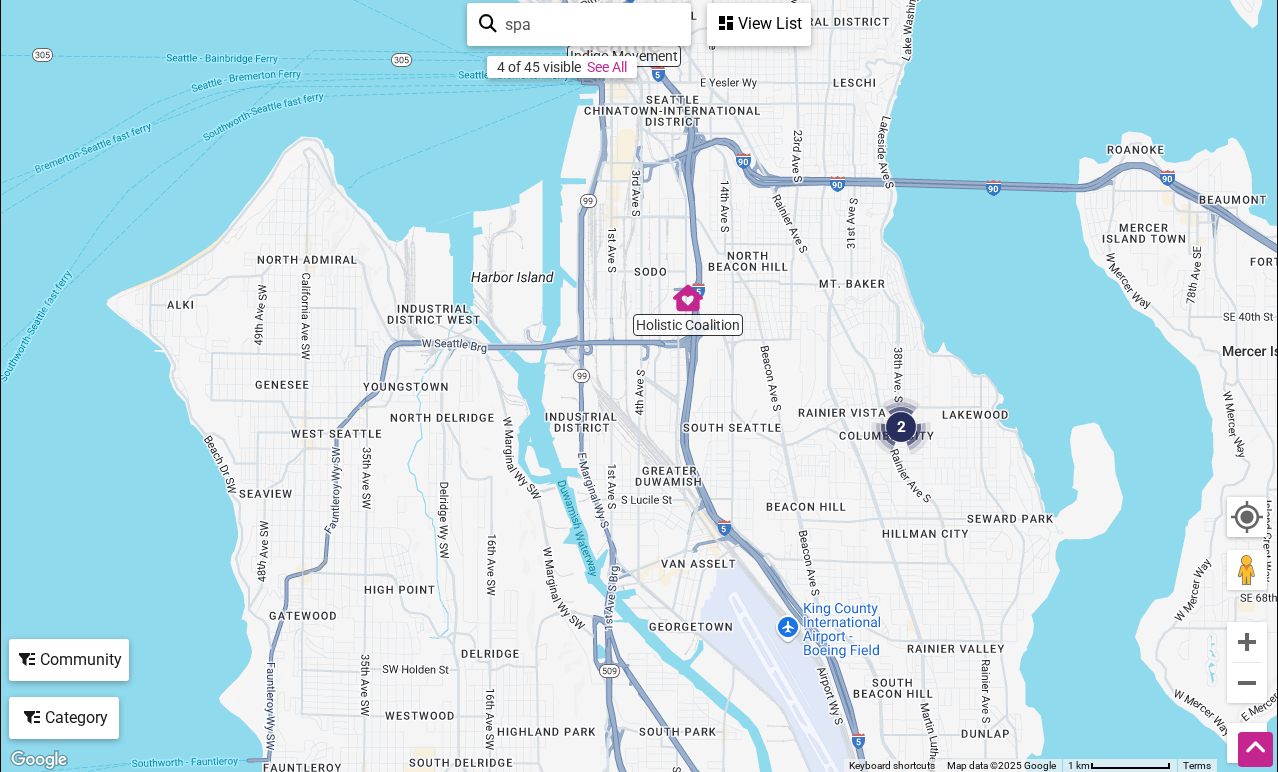click at bounding box center [688, 298] 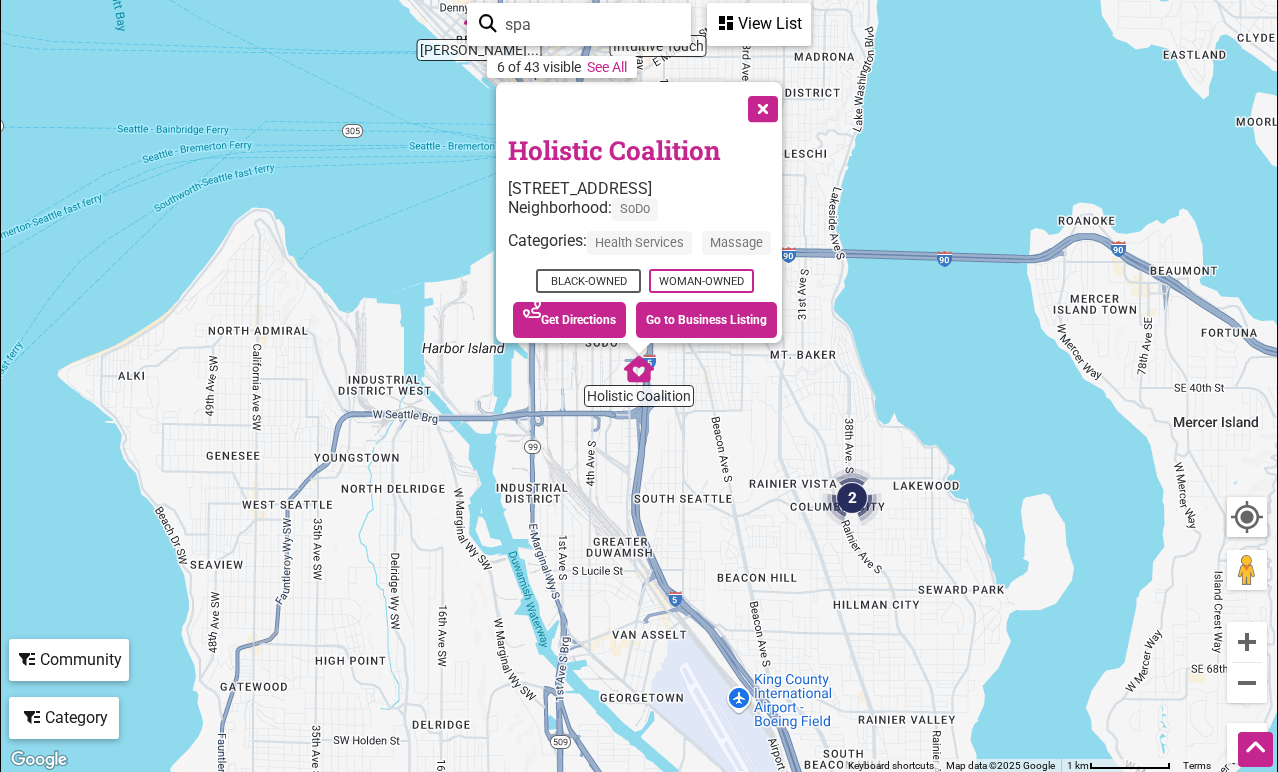 click on "To navigate, press the arrow keys.
Holistic Coalition
3250 Airport Way S, Seattle, WA 98134
Neighborhood:  SoDo
Categories:  Health Services Massage
Black-Owned Woman-Owned
See on Map
Get Directions
Go to Business Listing" at bounding box center [639, 384] 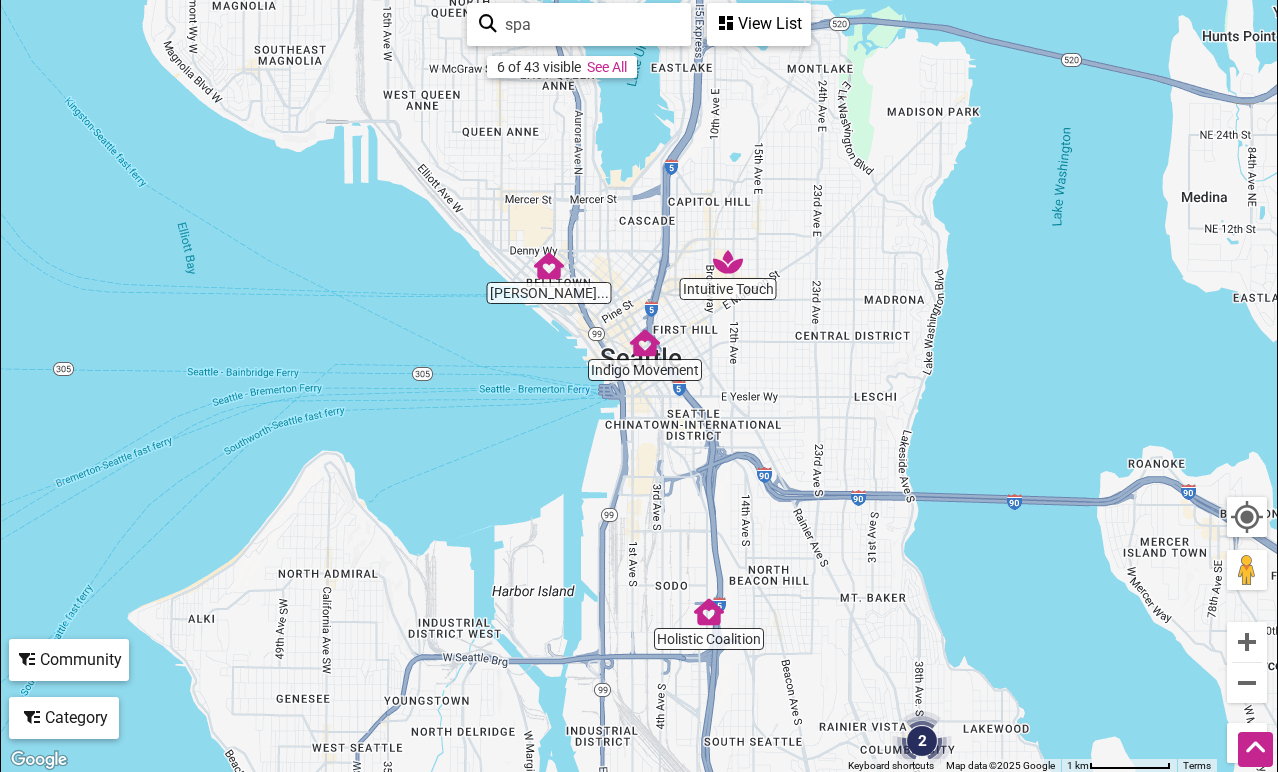drag, startPoint x: 815, startPoint y: 138, endPoint x: 884, endPoint y: 383, distance: 254.53094 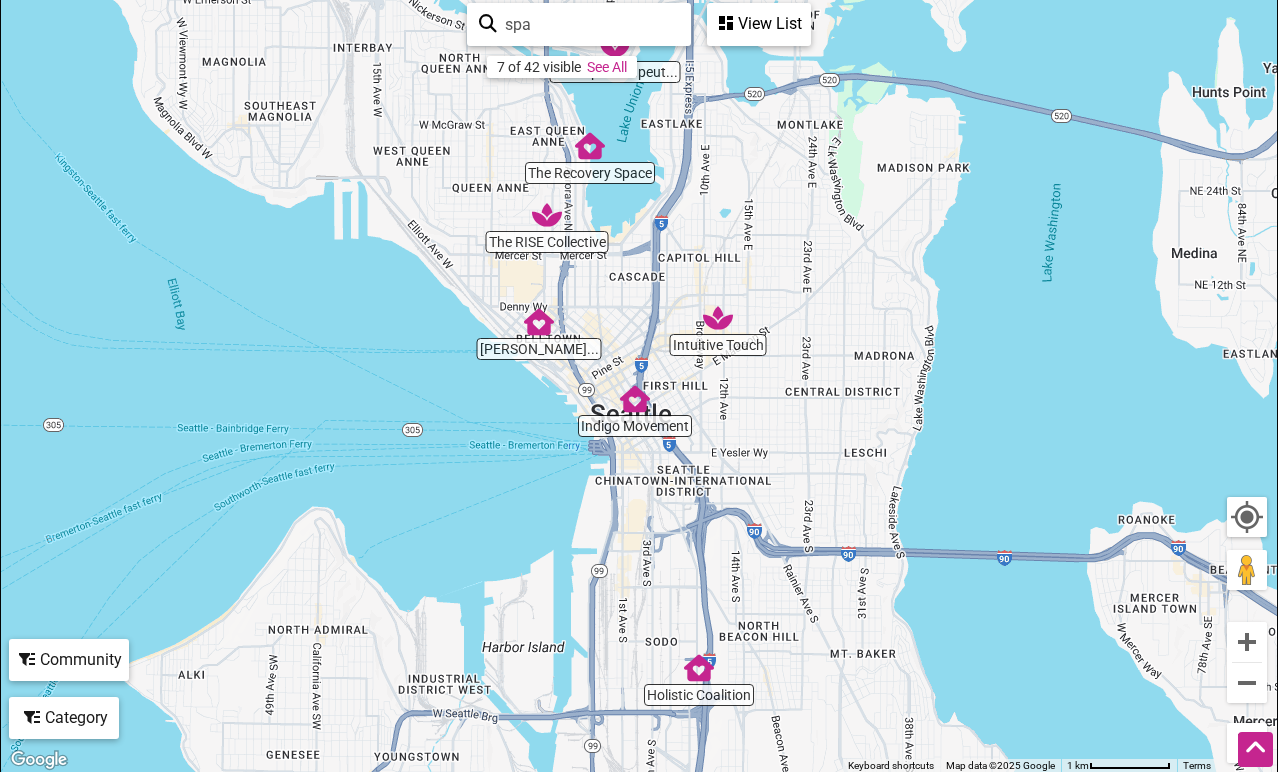 drag, startPoint x: 679, startPoint y: 255, endPoint x: 668, endPoint y: 325, distance: 70.85902 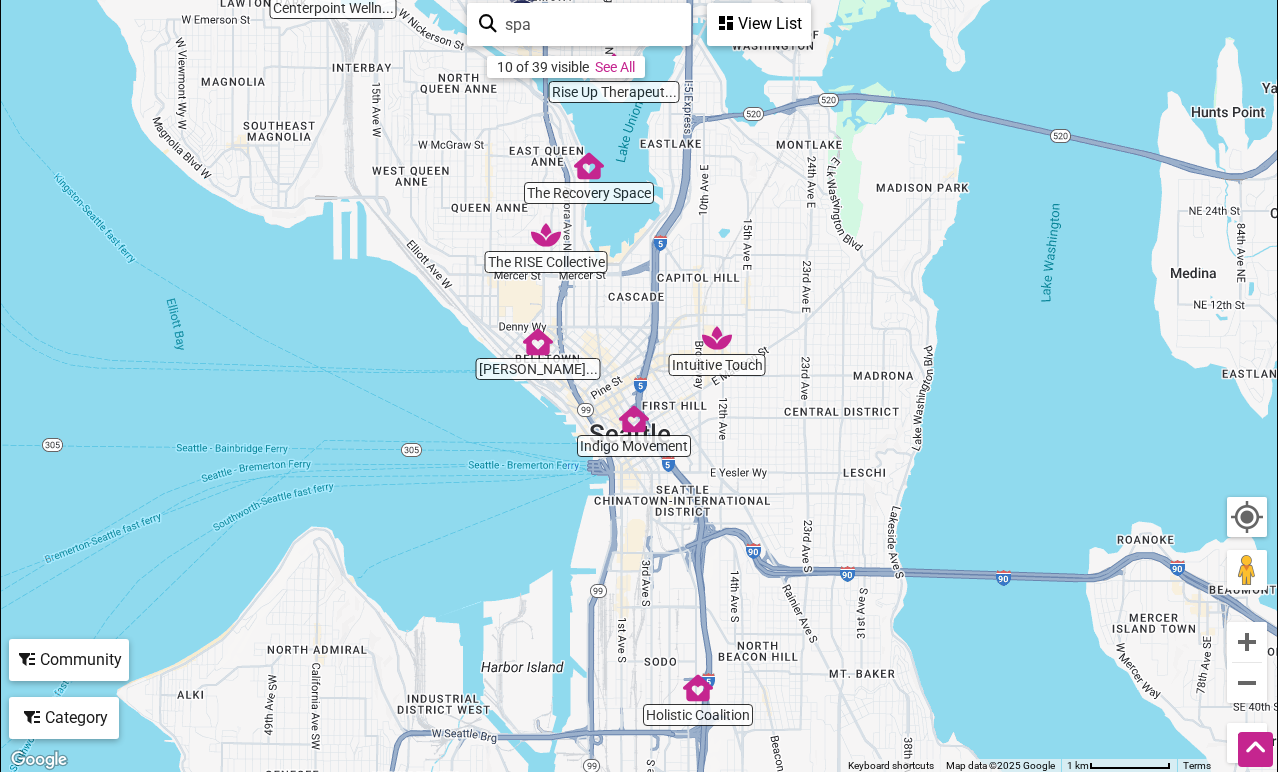 click on "Category" at bounding box center [759, 24] 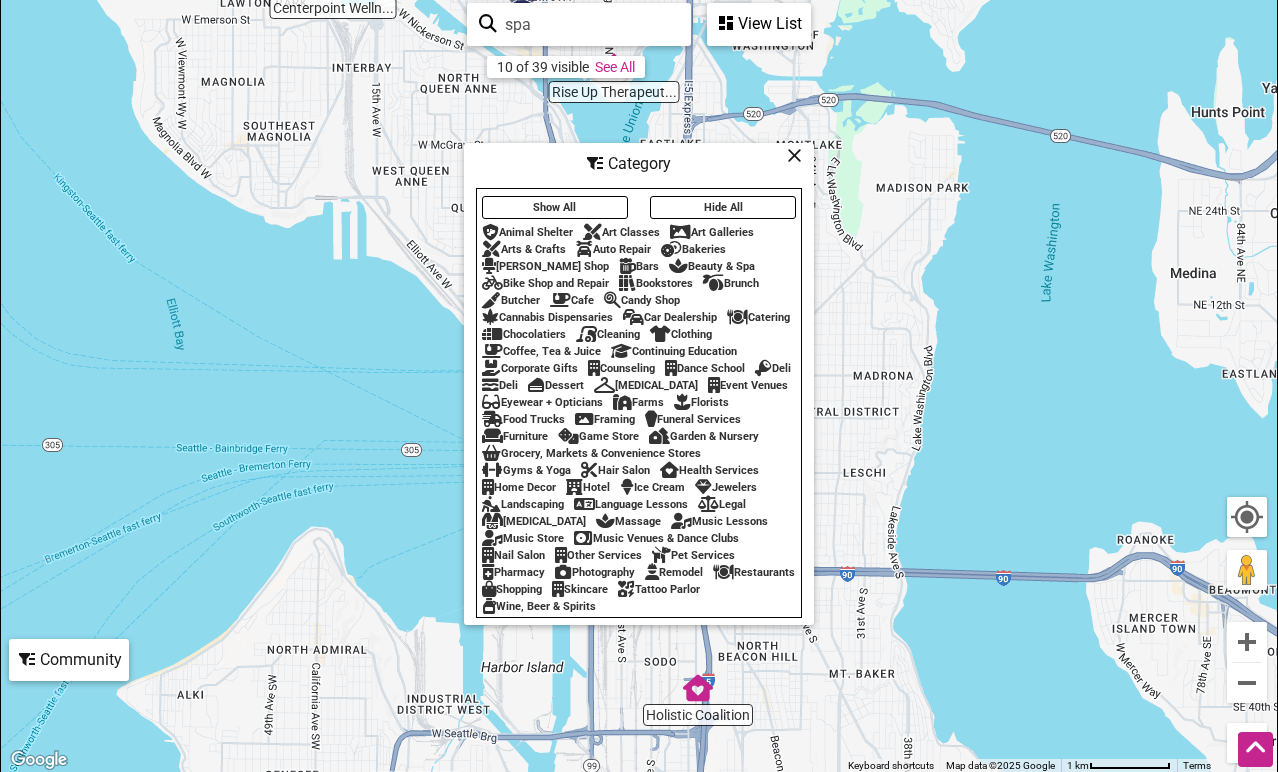 click on "Hide All" at bounding box center (723, 207) 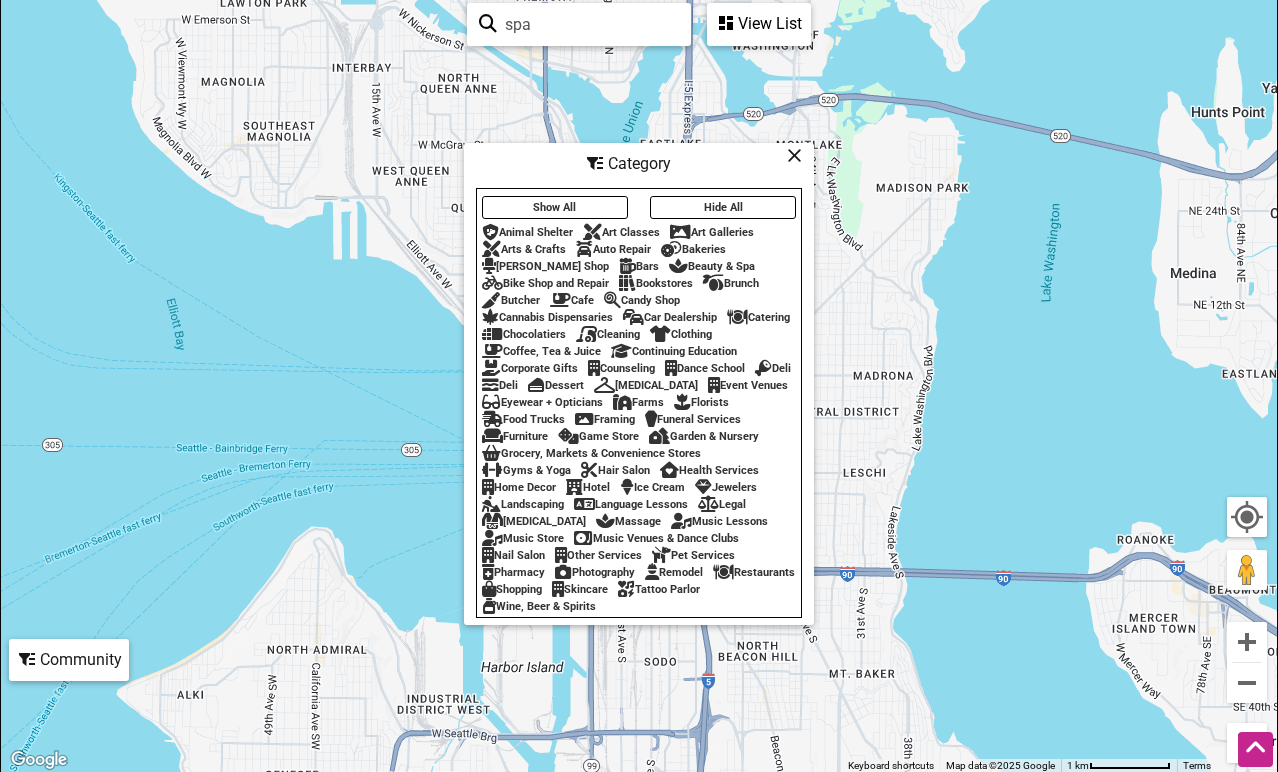click on "Beauty & Spa" at bounding box center (712, 266) 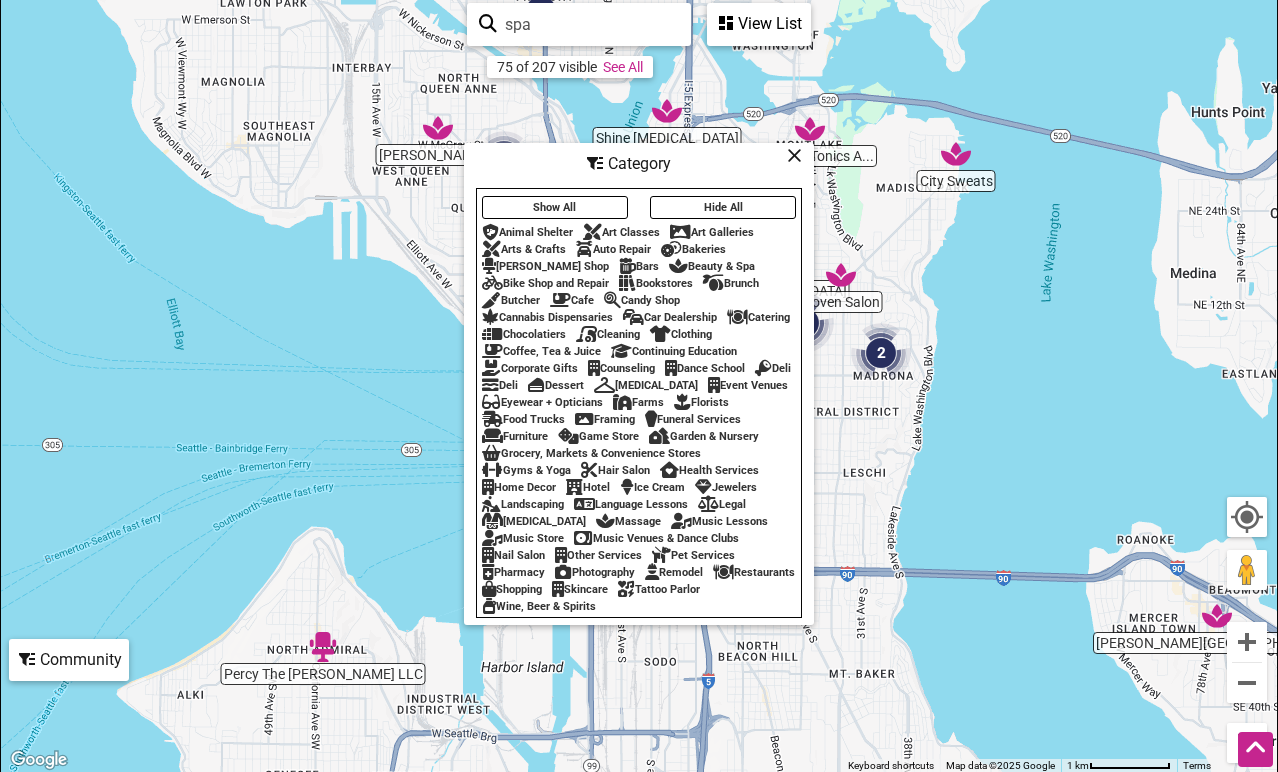 click at bounding box center (794, 155) 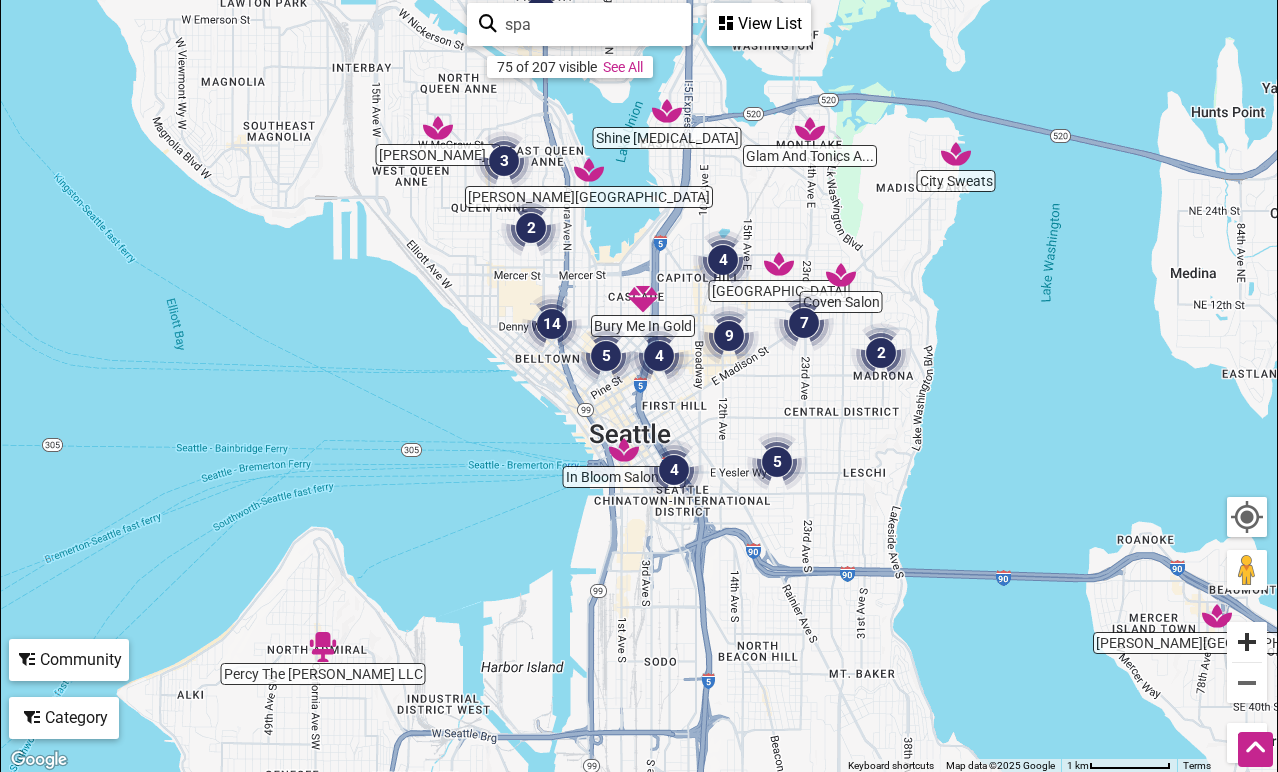 click at bounding box center (1247, 642) 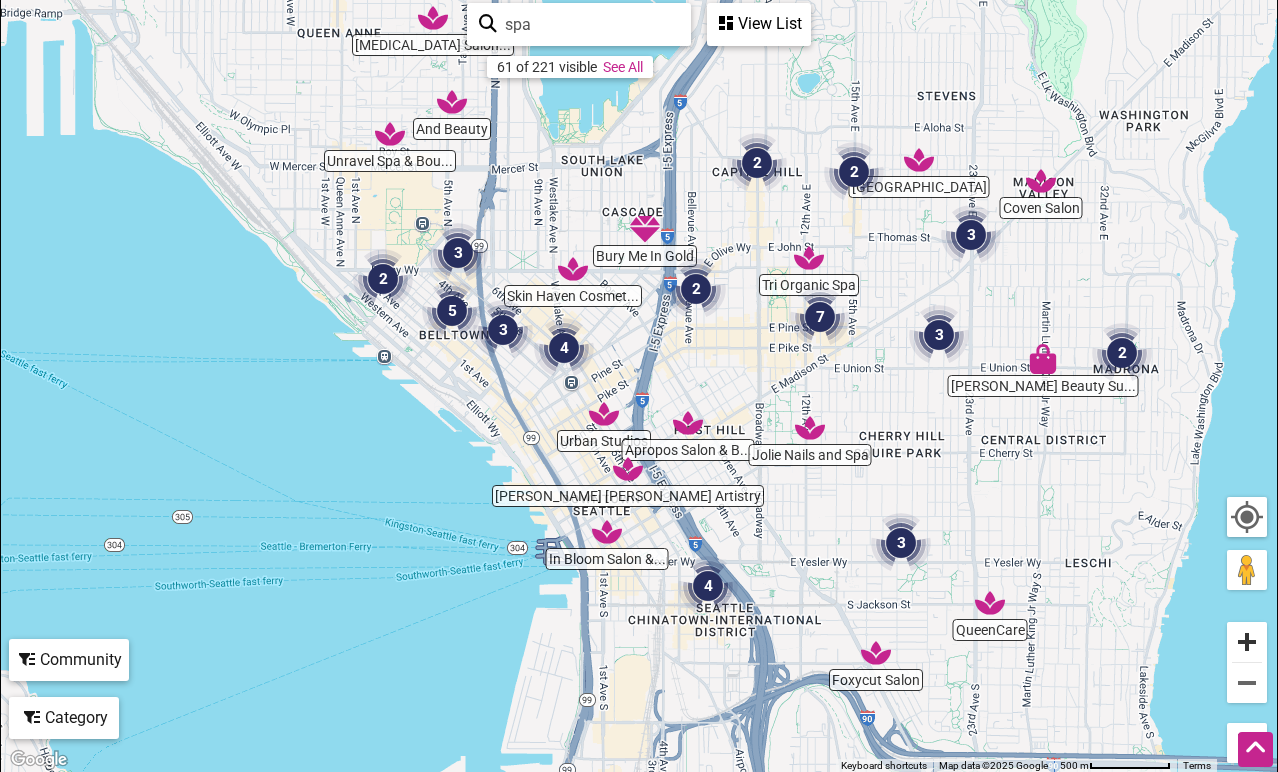 click at bounding box center (1247, 642) 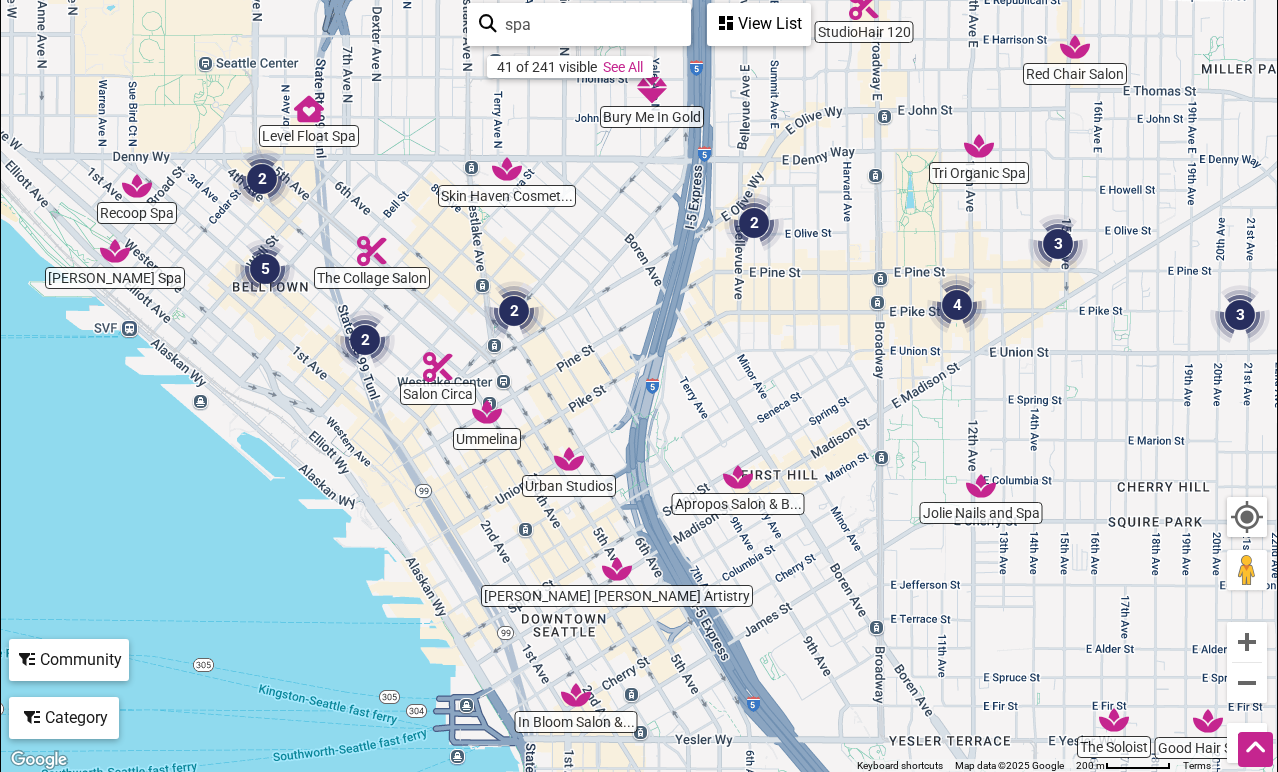 click at bounding box center (569, 459) 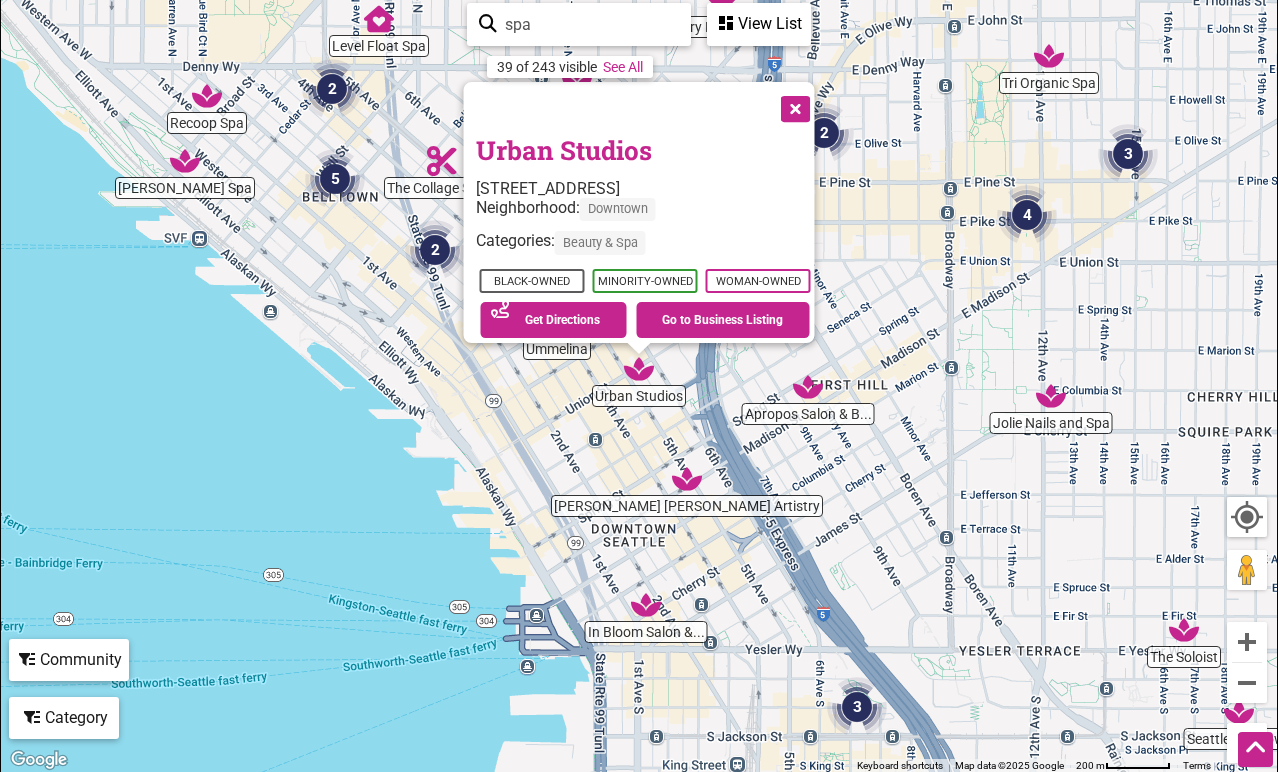 click at bounding box center [794, 107] 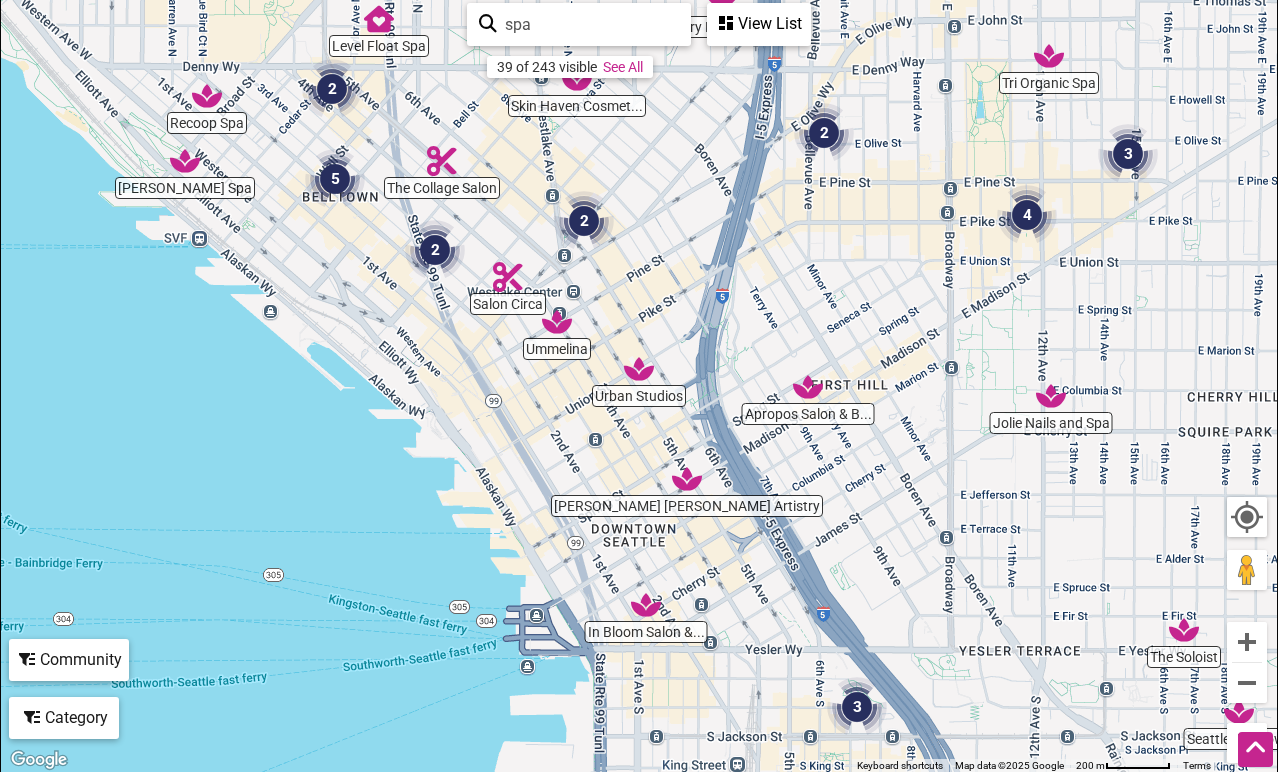 click on "To navigate, press the arrow keys." at bounding box center [639, 384] 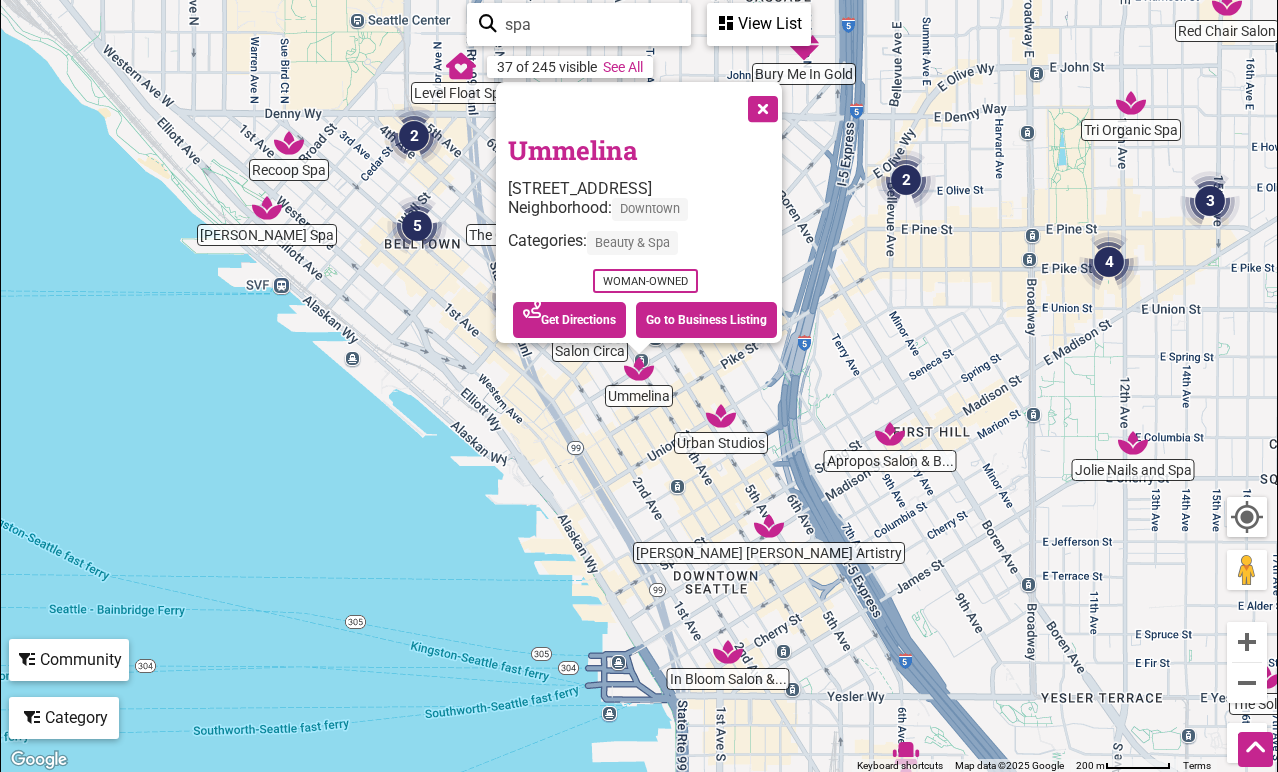 click at bounding box center (761, 107) 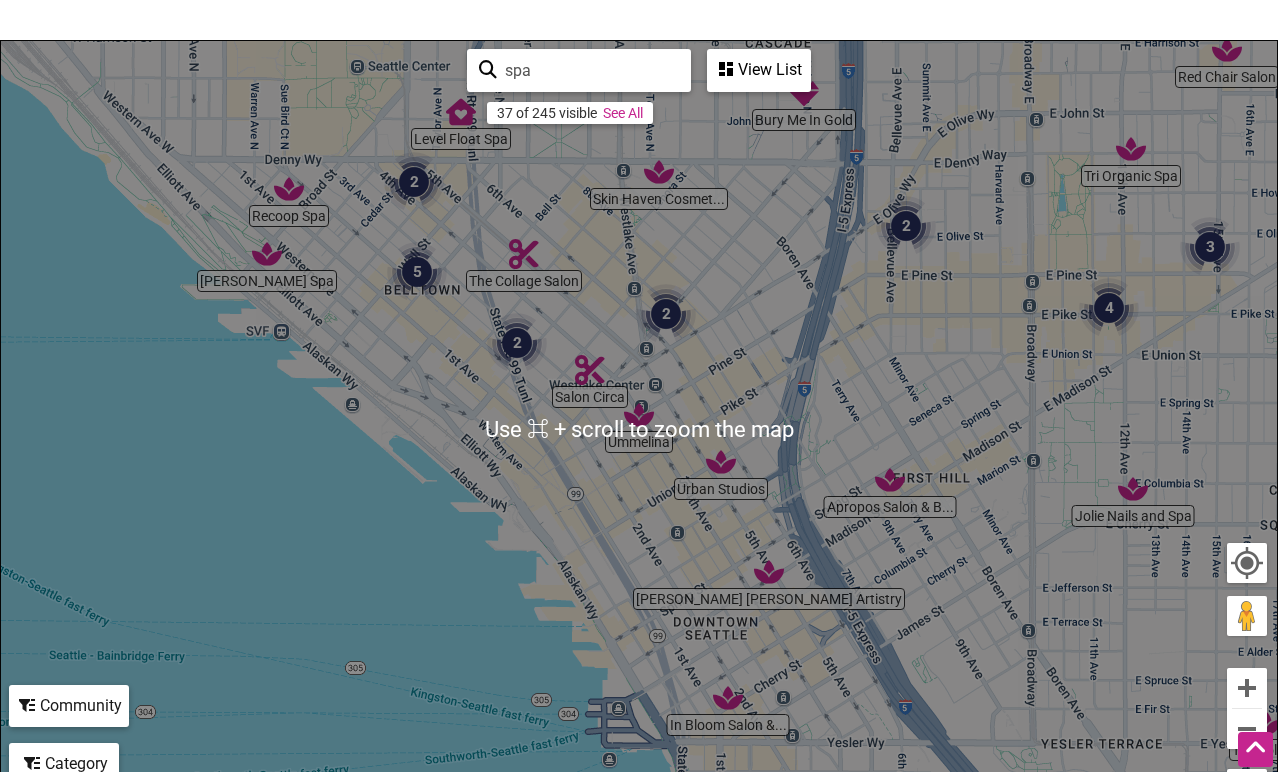 scroll, scrollTop: 254, scrollLeft: 0, axis: vertical 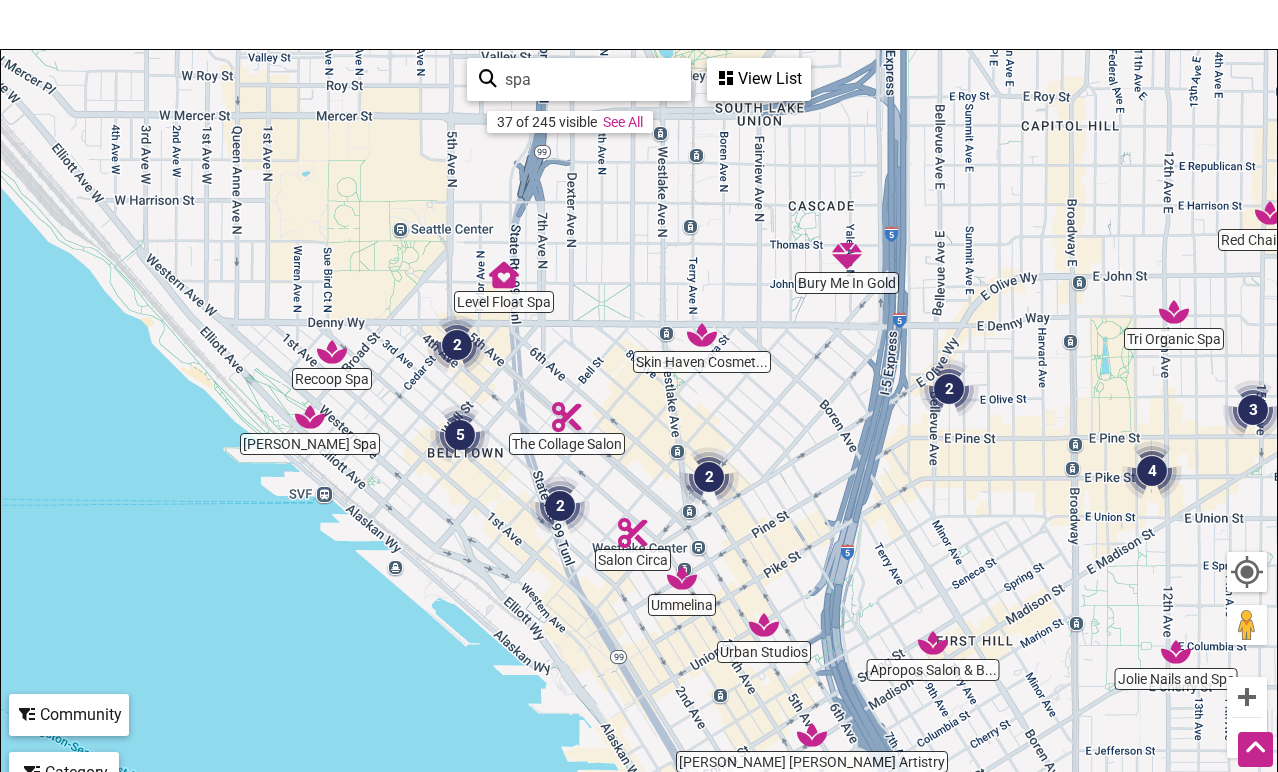 drag, startPoint x: 902, startPoint y: 120, endPoint x: 942, endPoint y: 274, distance: 159.11003 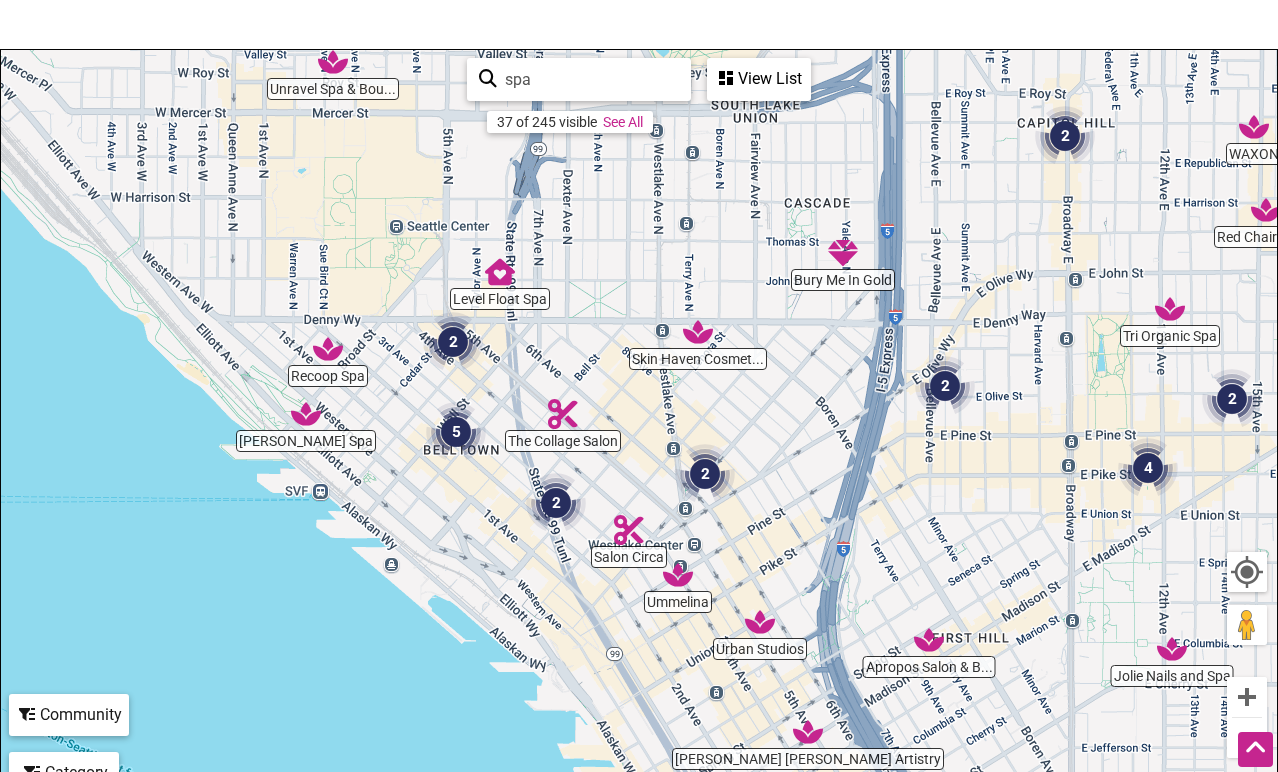 click at bounding box center (843, 253) 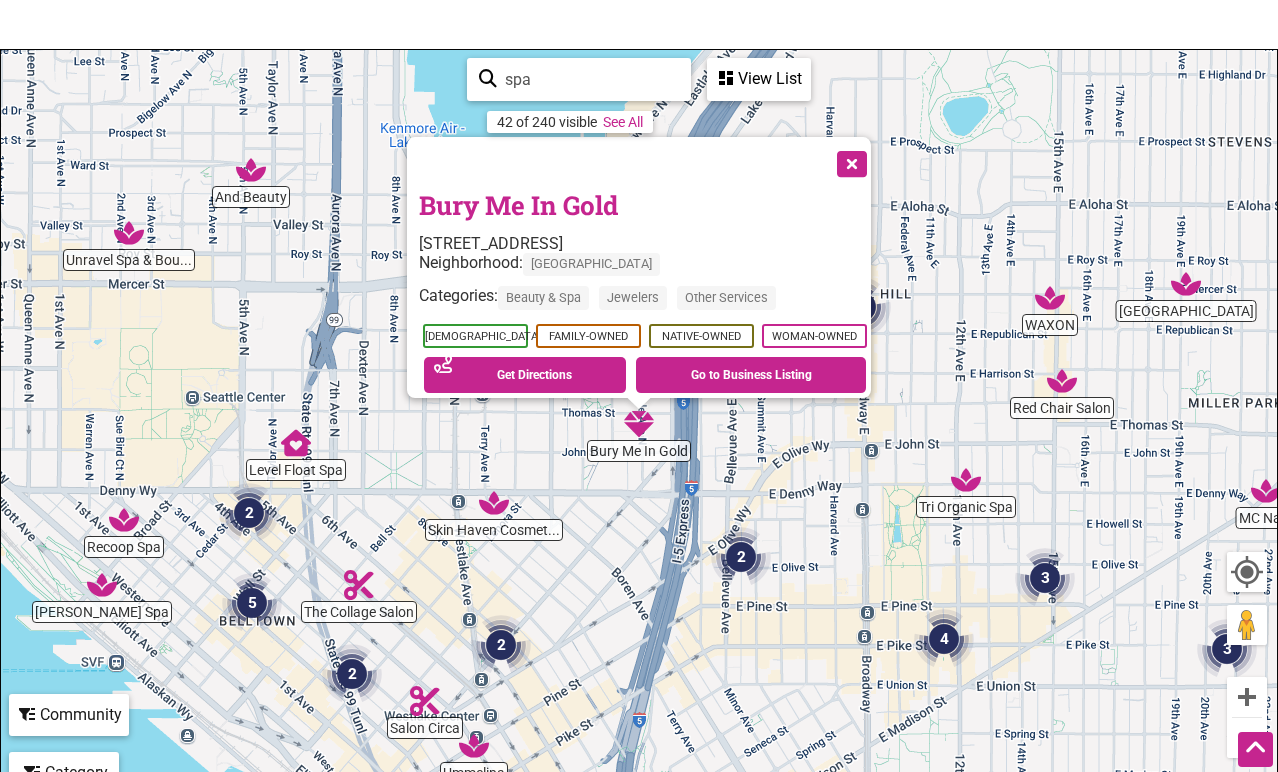 click at bounding box center [850, 162] 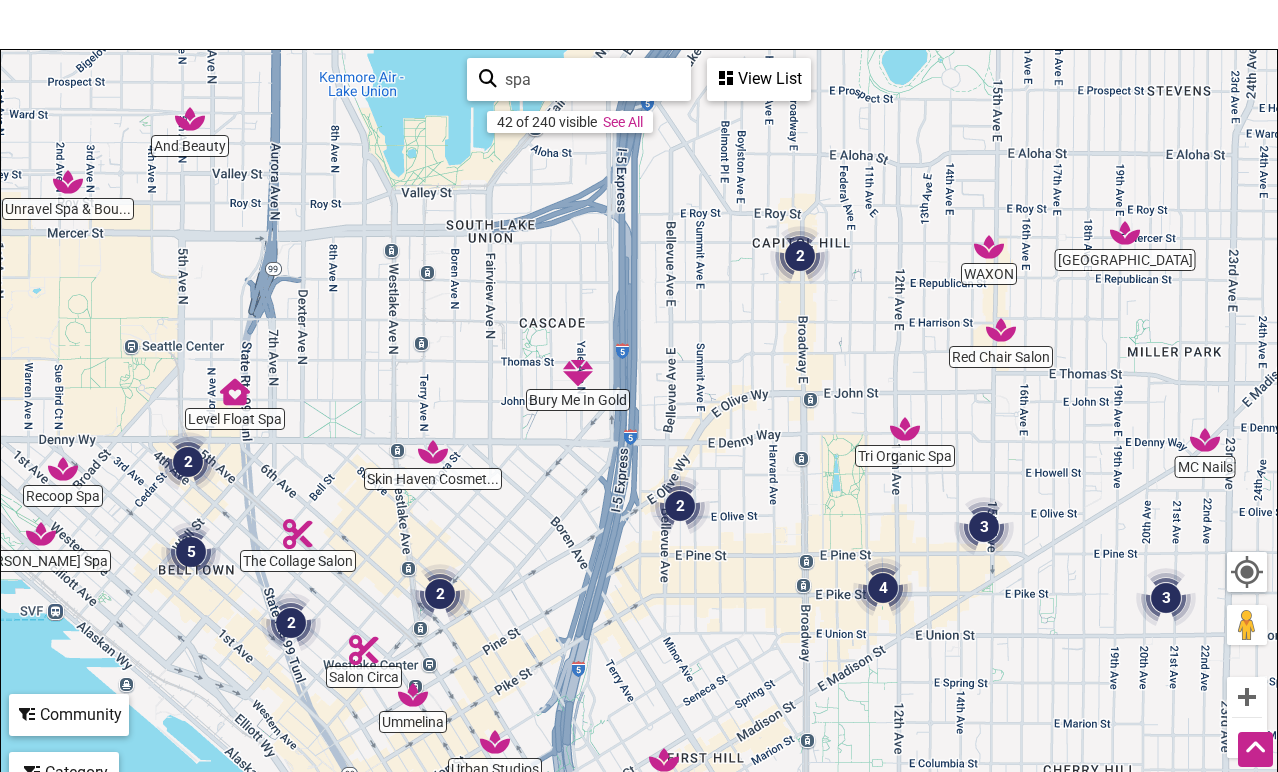 drag, startPoint x: 1063, startPoint y: 481, endPoint x: 951, endPoint y: 379, distance: 151.48598 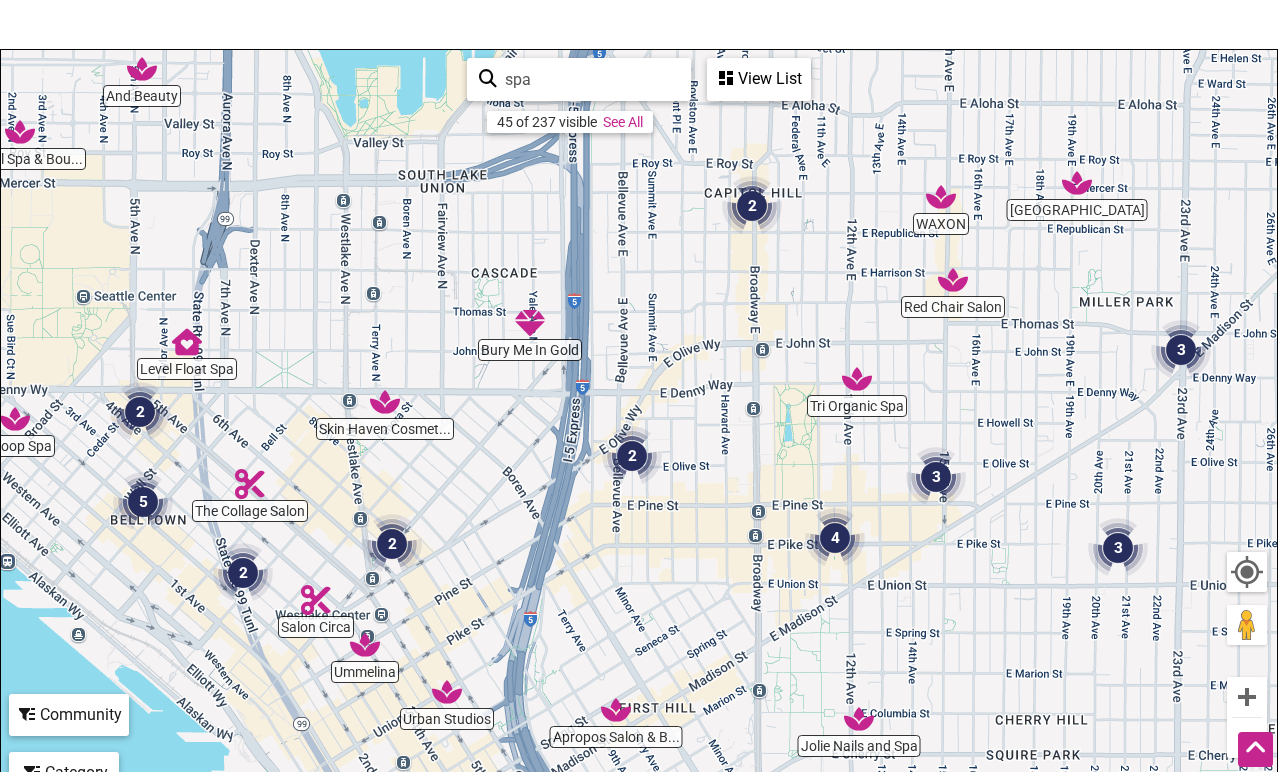 click on "To navigate, press the arrow keys." at bounding box center (639, 439) 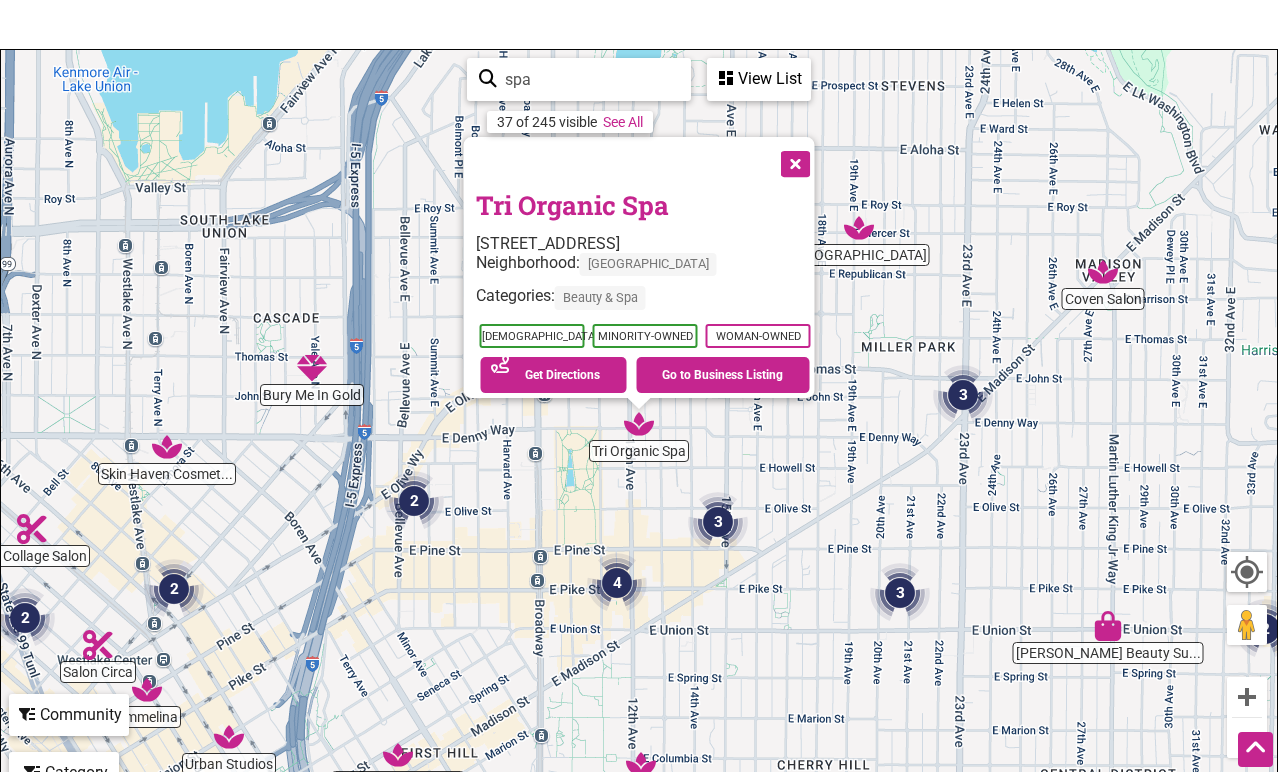 click at bounding box center [1103, 272] 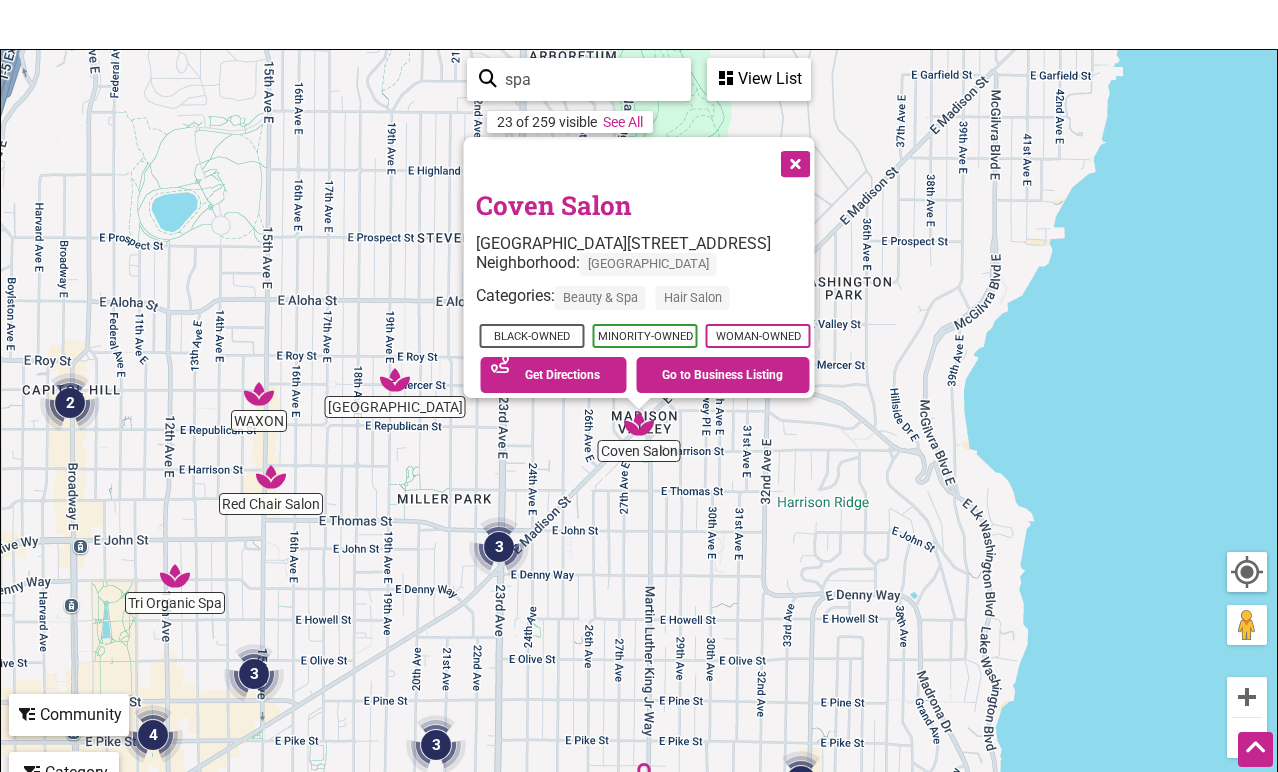 click at bounding box center (794, 162) 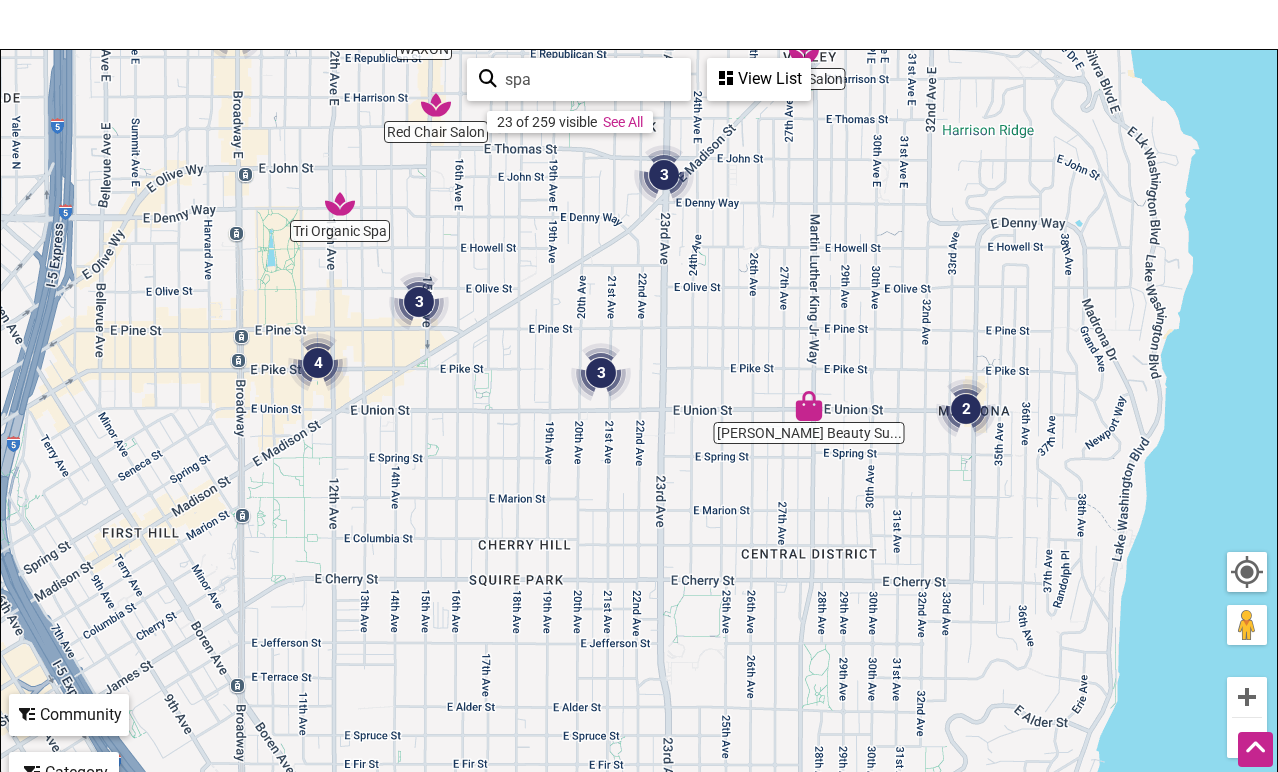 drag, startPoint x: 1025, startPoint y: 527, endPoint x: 1190, endPoint y: 153, distance: 408.77988 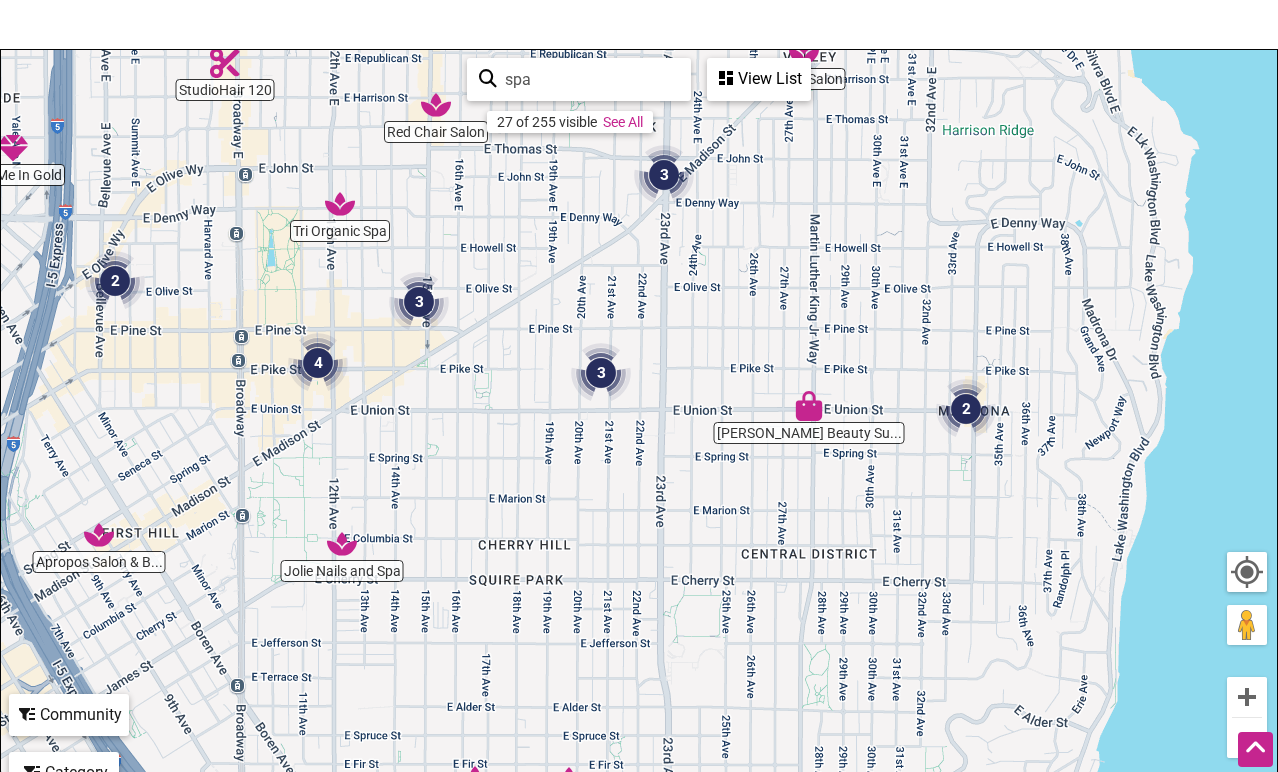 click at bounding box center (966, 409) 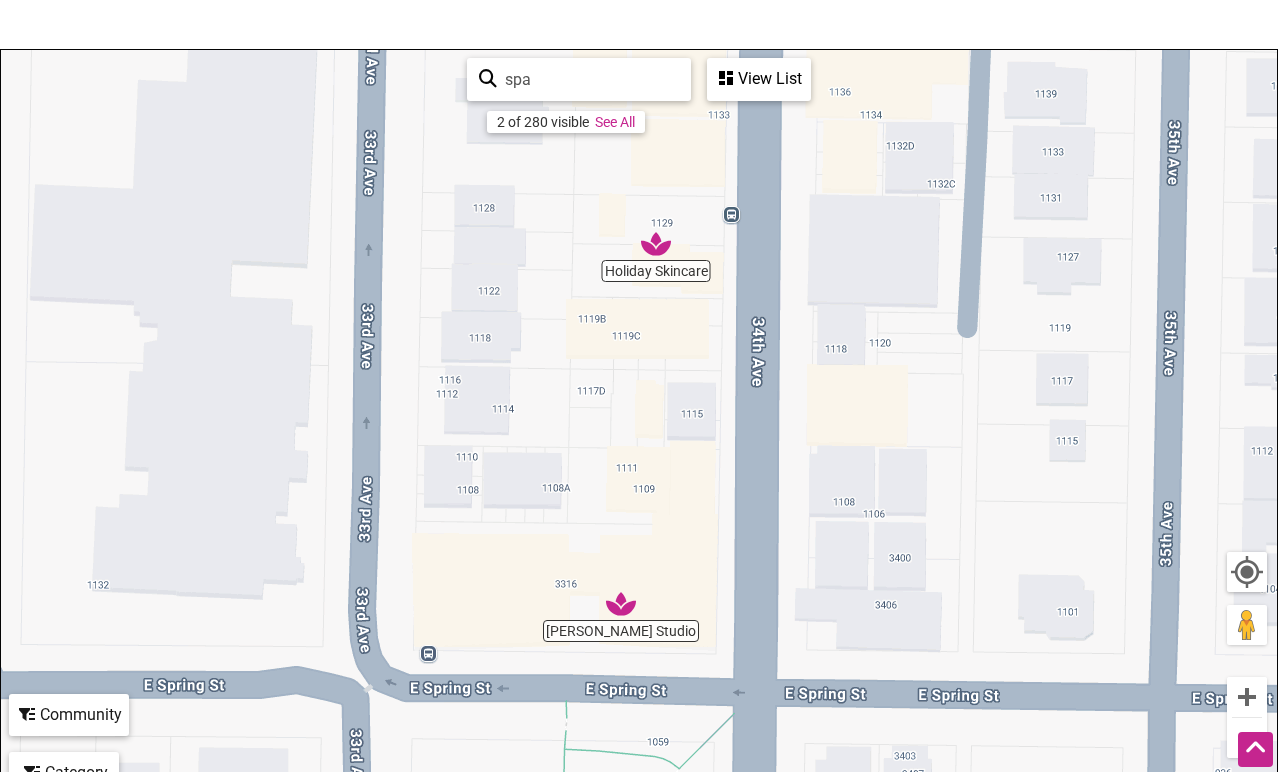 click at bounding box center [1247, 738] 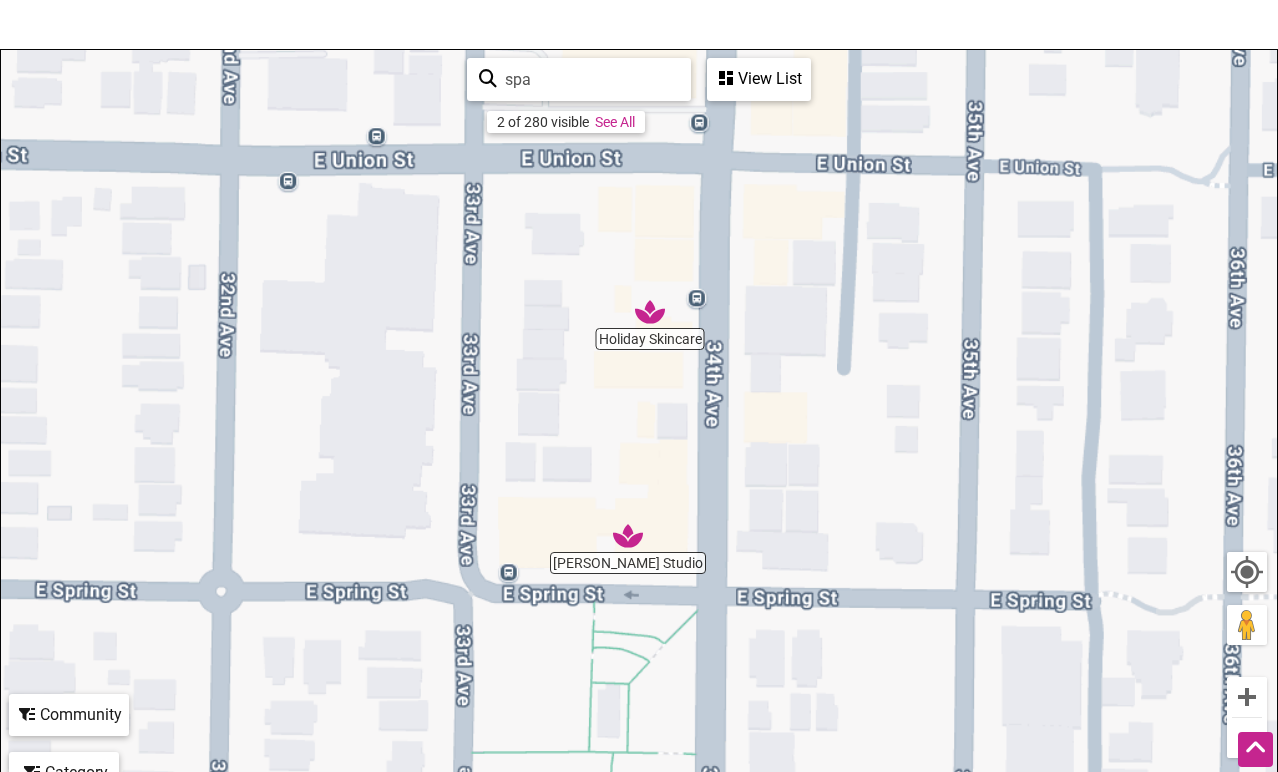click at bounding box center (1247, 738) 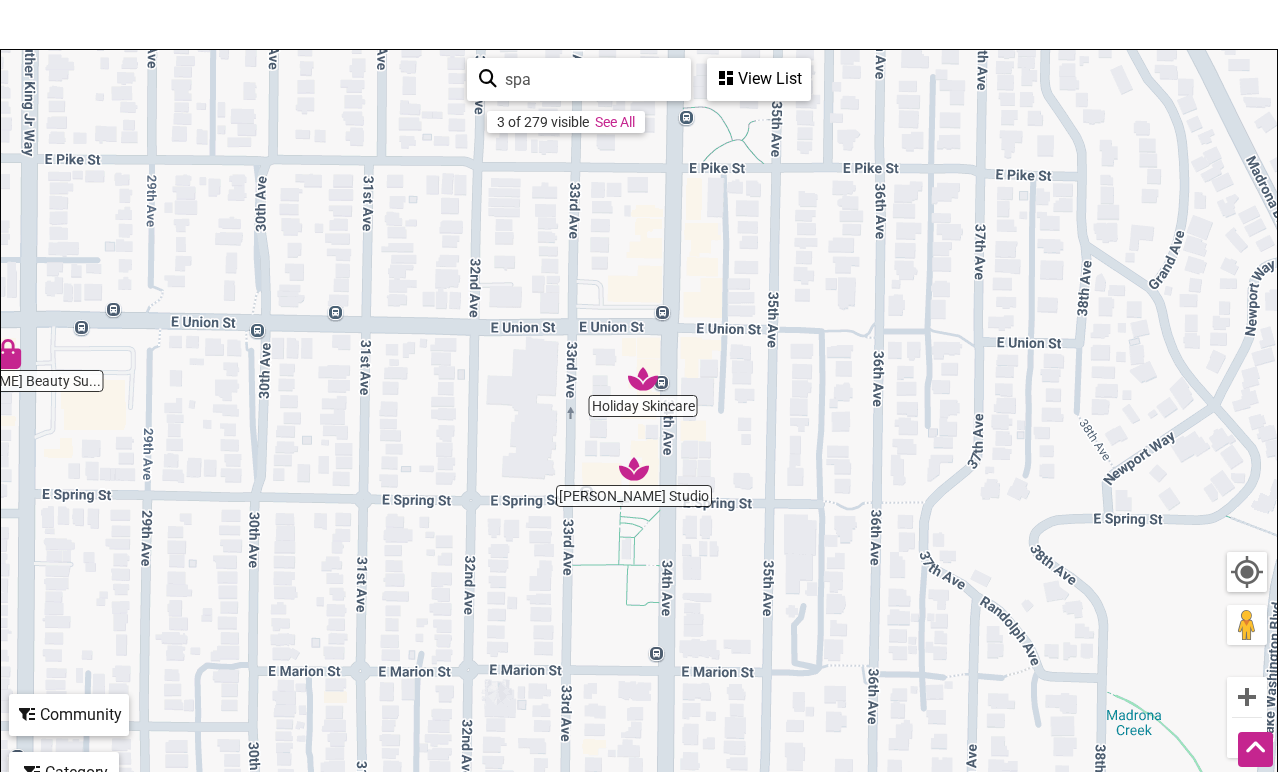 click at bounding box center [1247, 738] 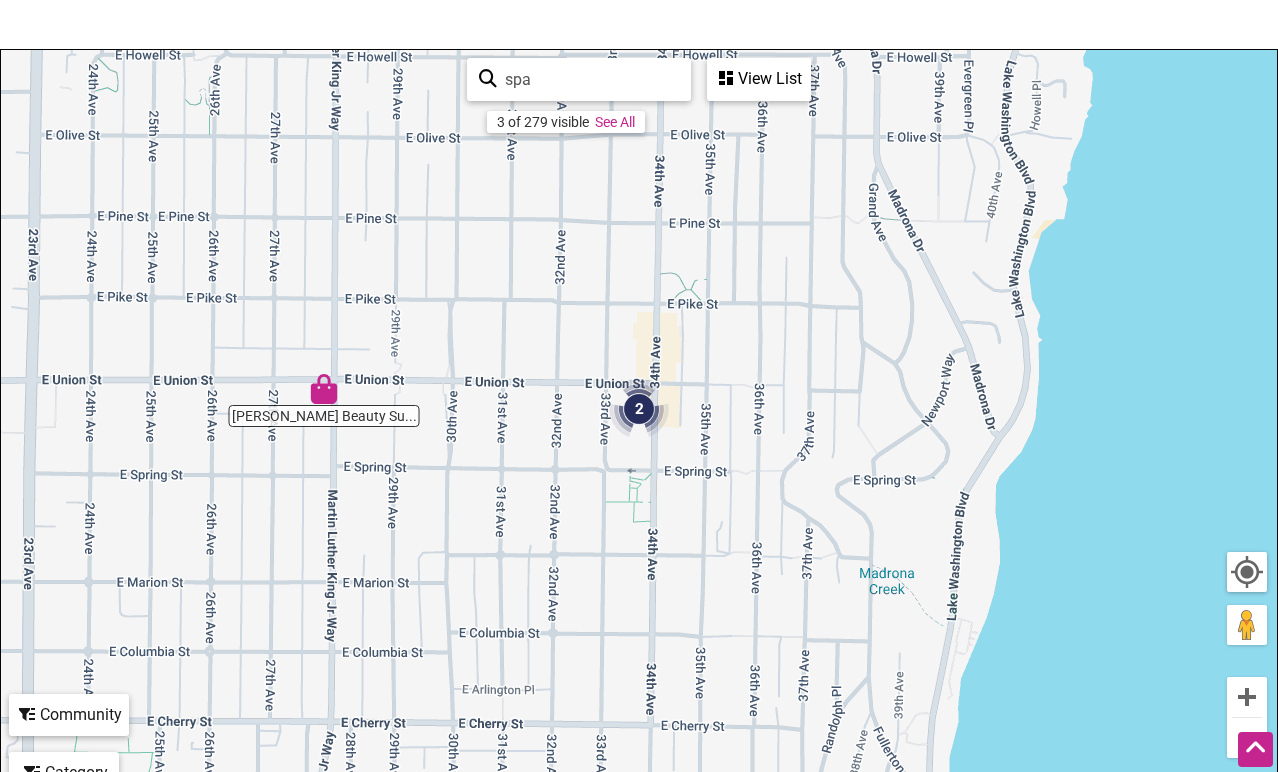 click at bounding box center [1247, 738] 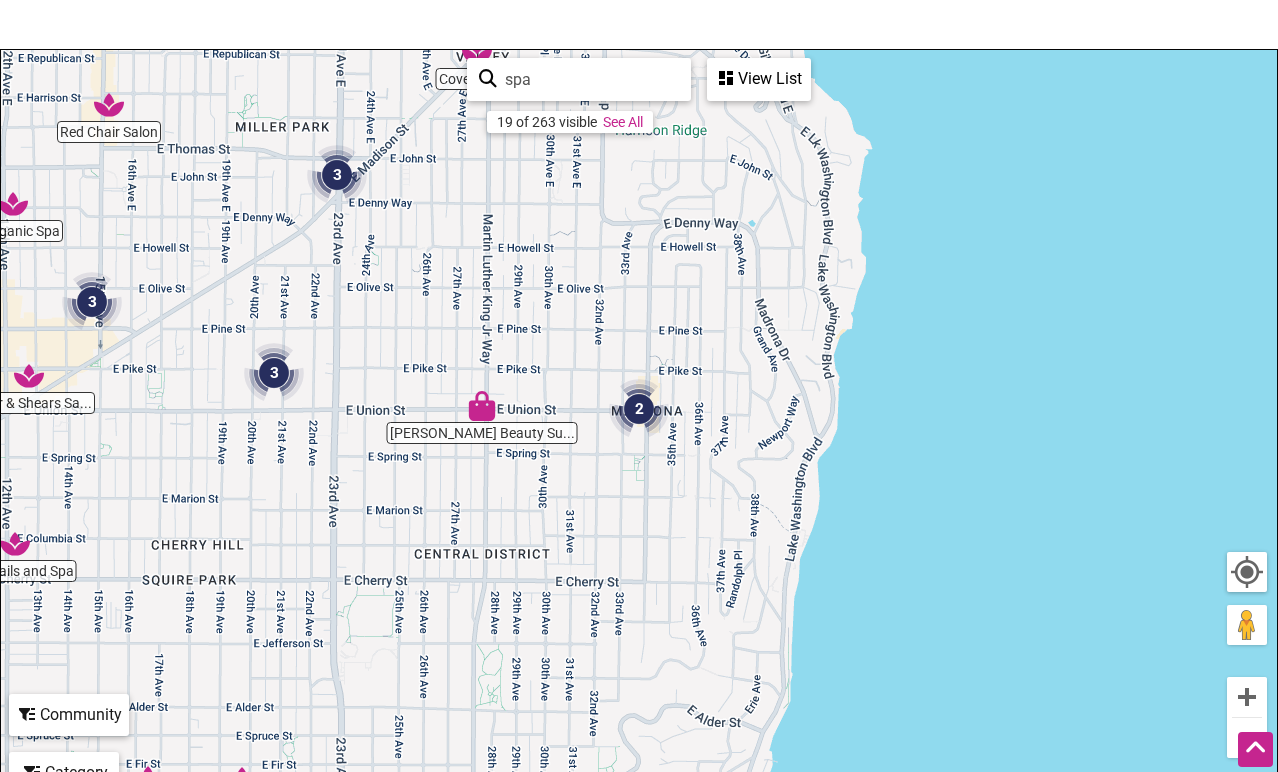 click at bounding box center (1247, 738) 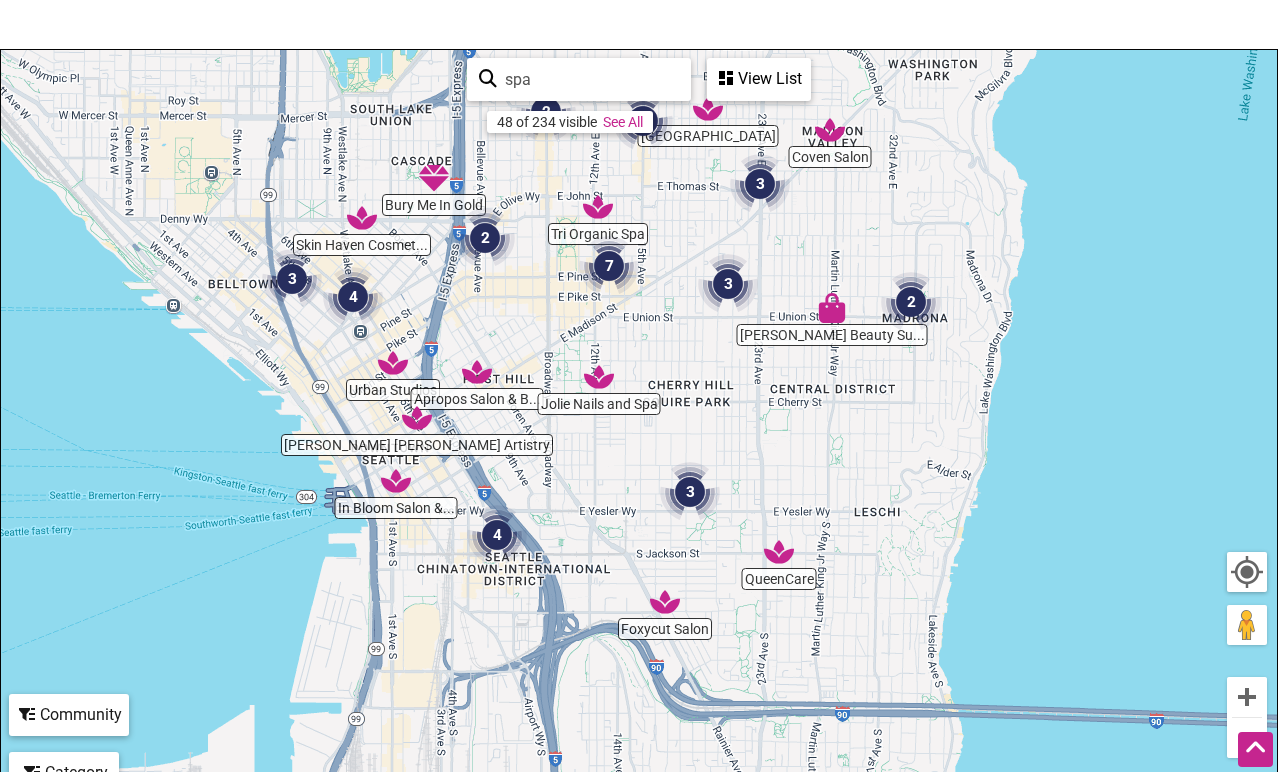 drag, startPoint x: 572, startPoint y: 495, endPoint x: 846, endPoint y: 386, distance: 294.88474 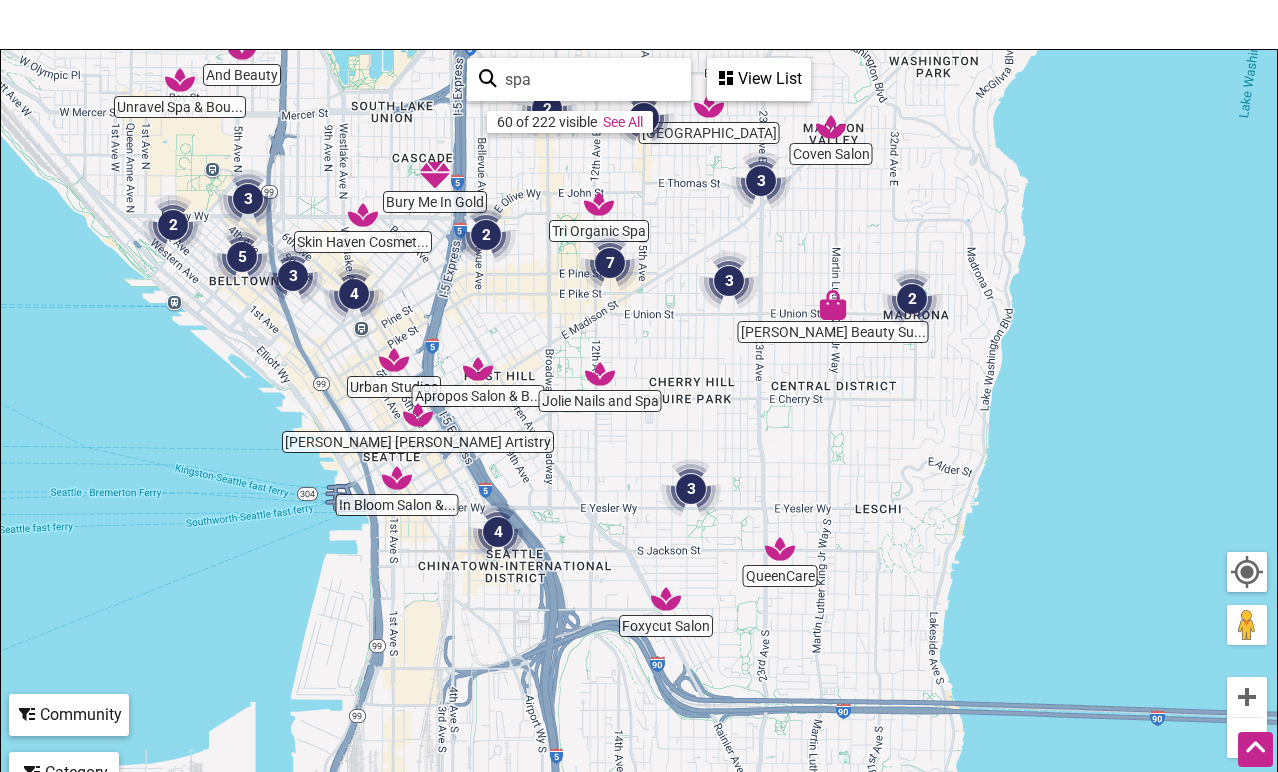 click at bounding box center (498, 532) 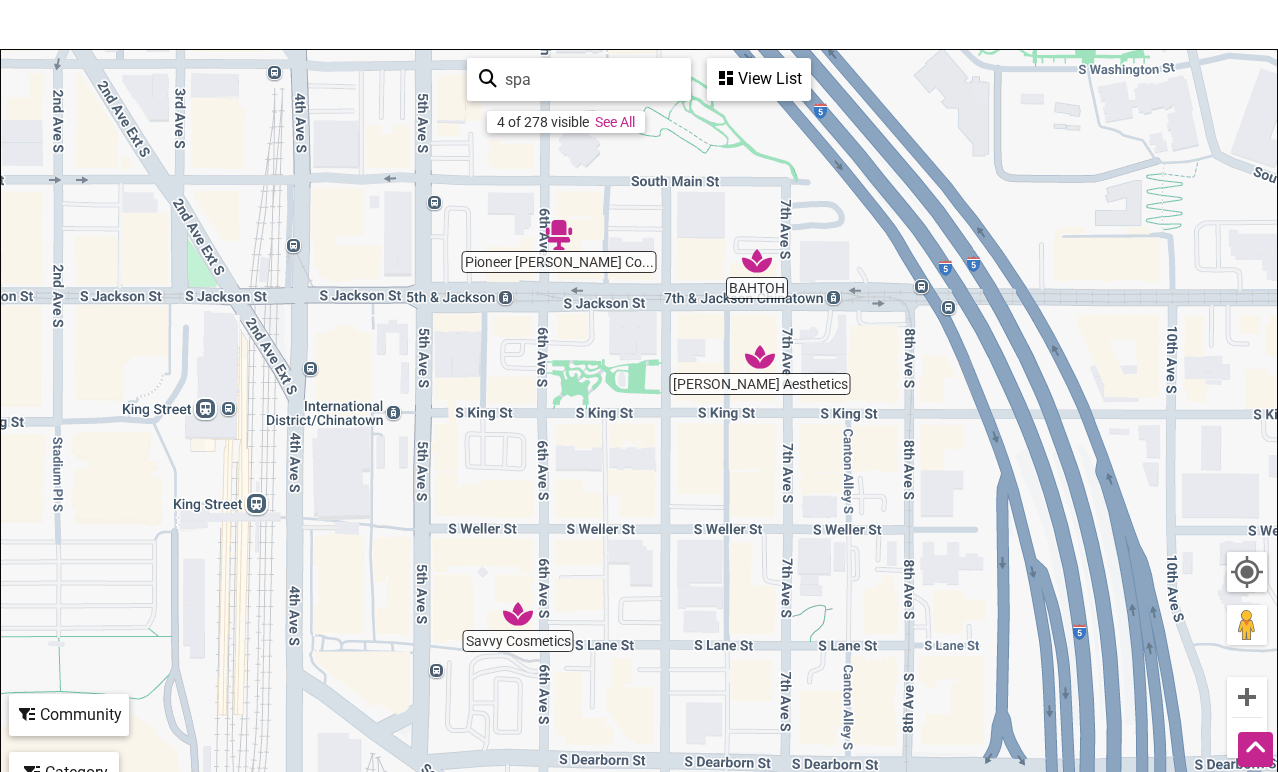 click at bounding box center [757, 261] 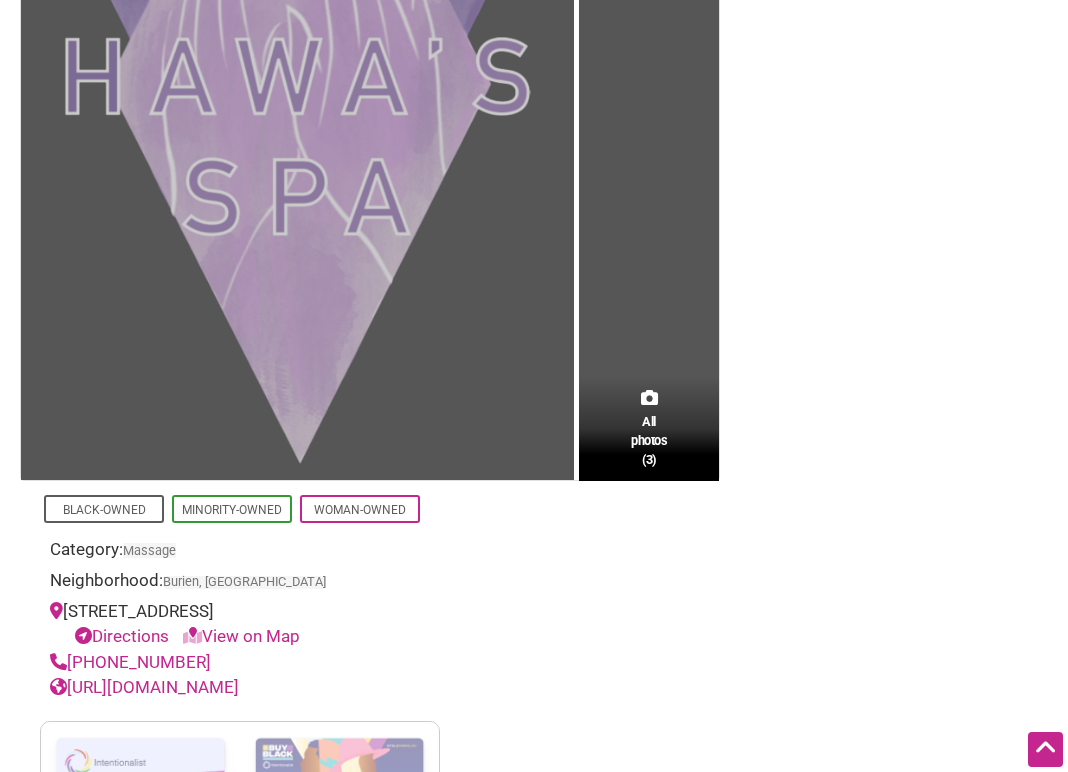 scroll, scrollTop: 608, scrollLeft: 0, axis: vertical 